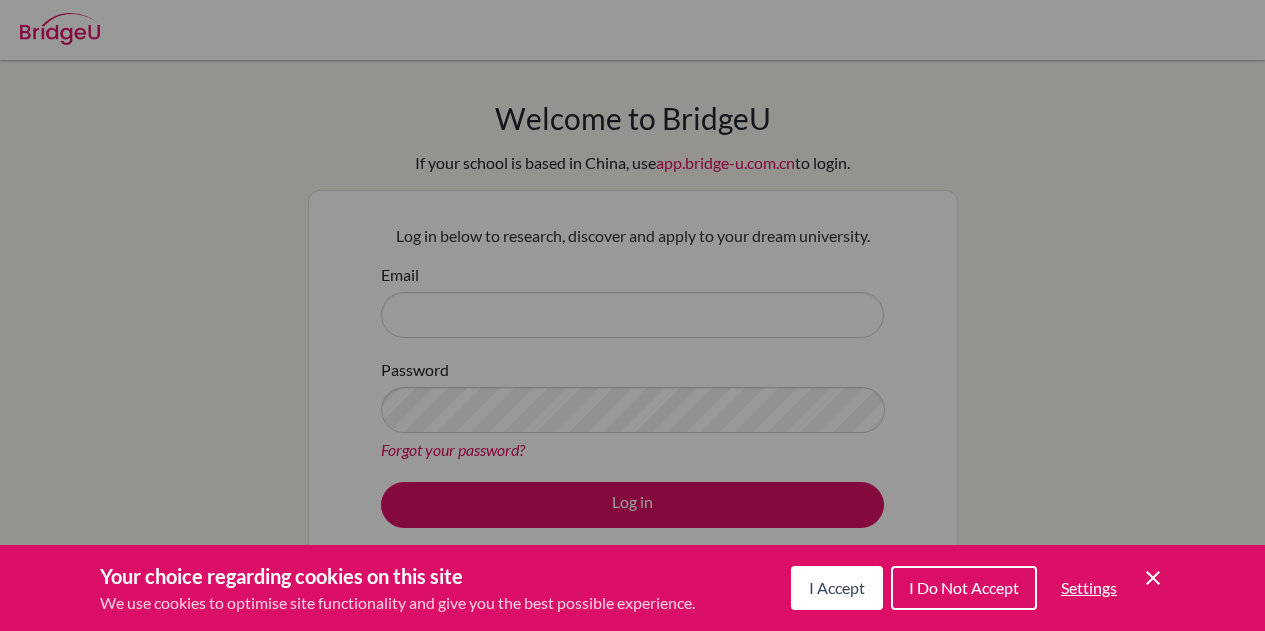 scroll, scrollTop: 0, scrollLeft: 0, axis: both 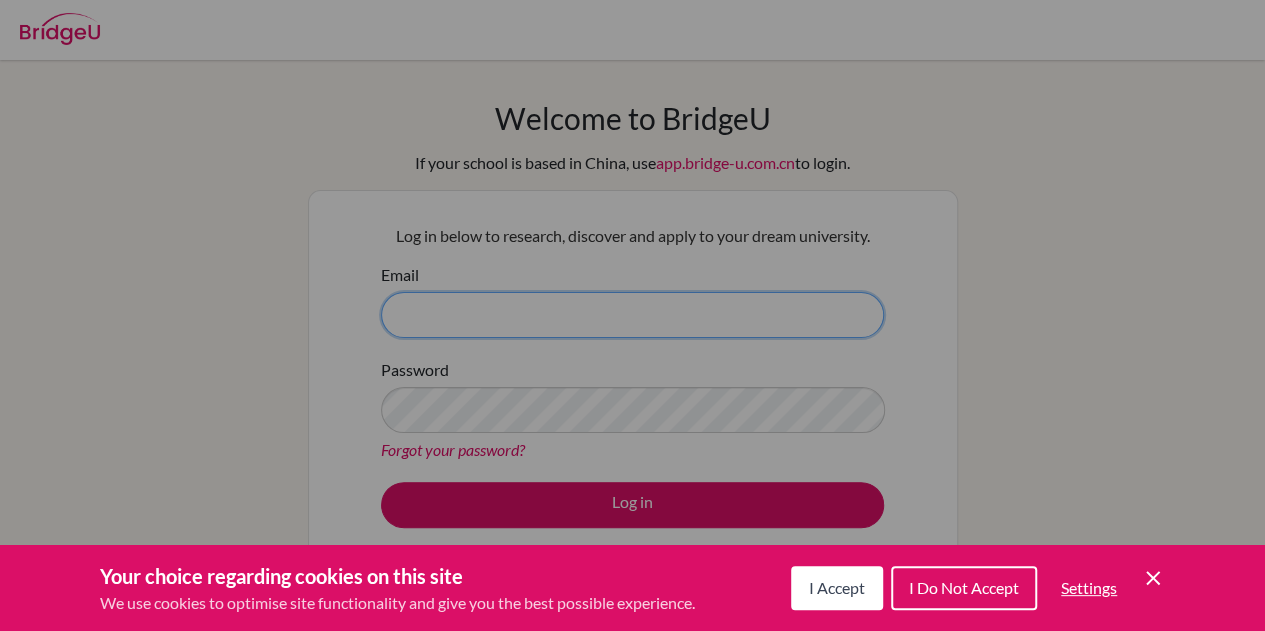 type 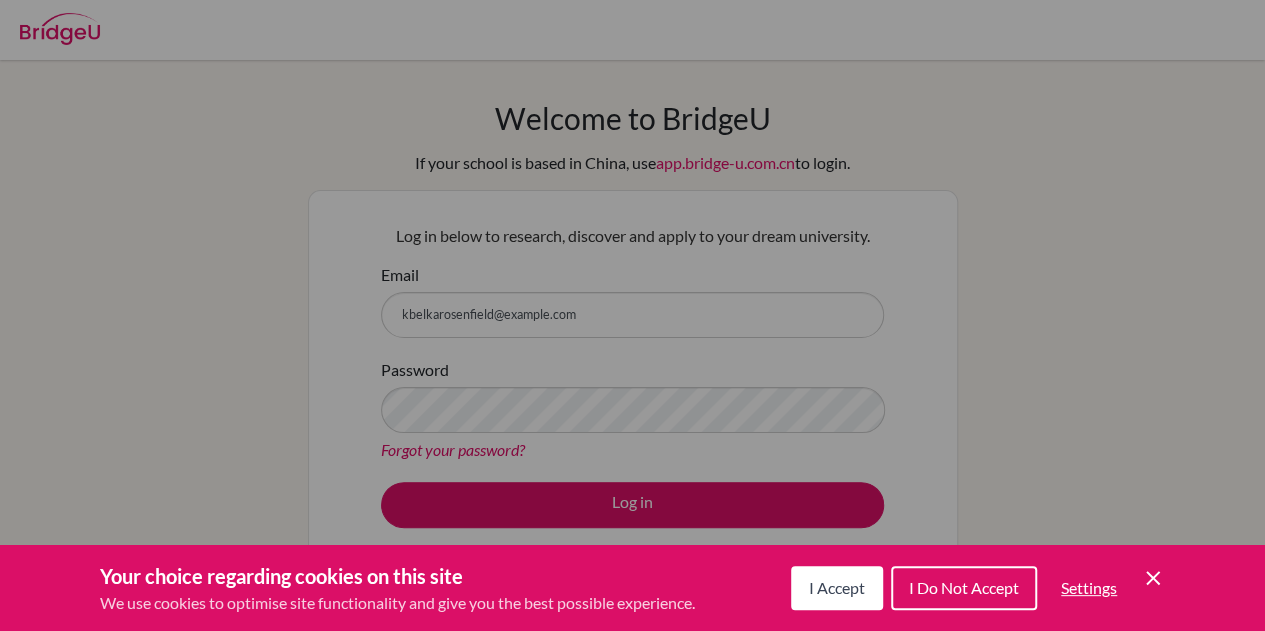 click on "I Accept" at bounding box center (837, 587) 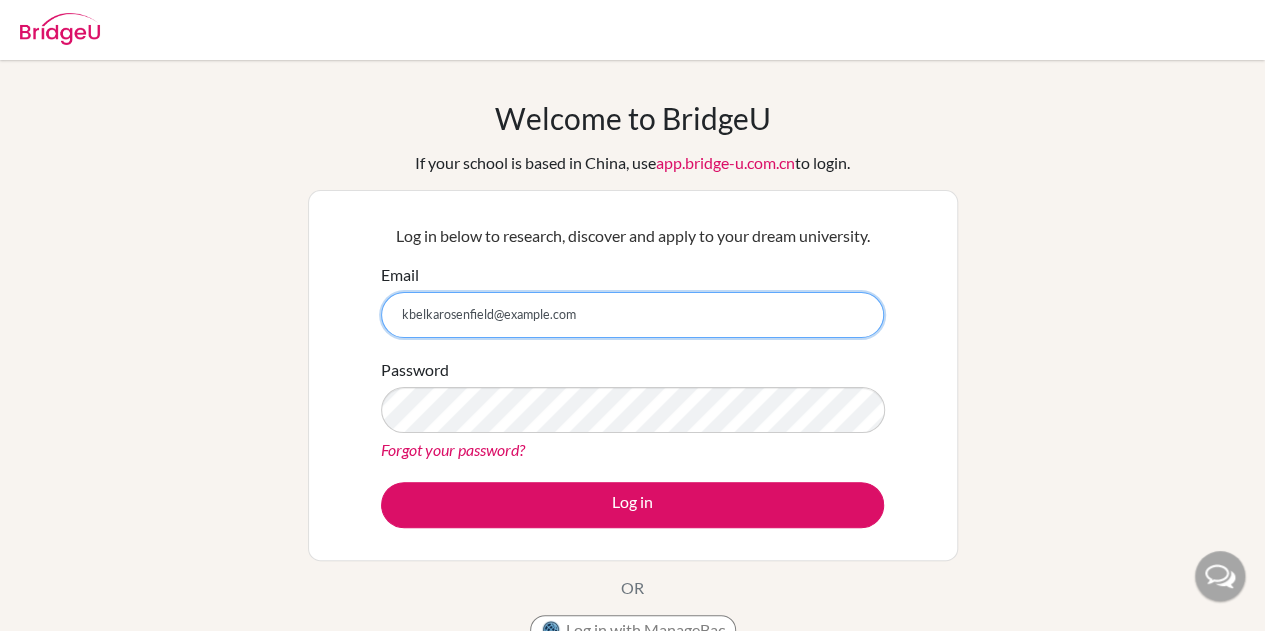 click on "[EMAIL]" at bounding box center [632, 315] 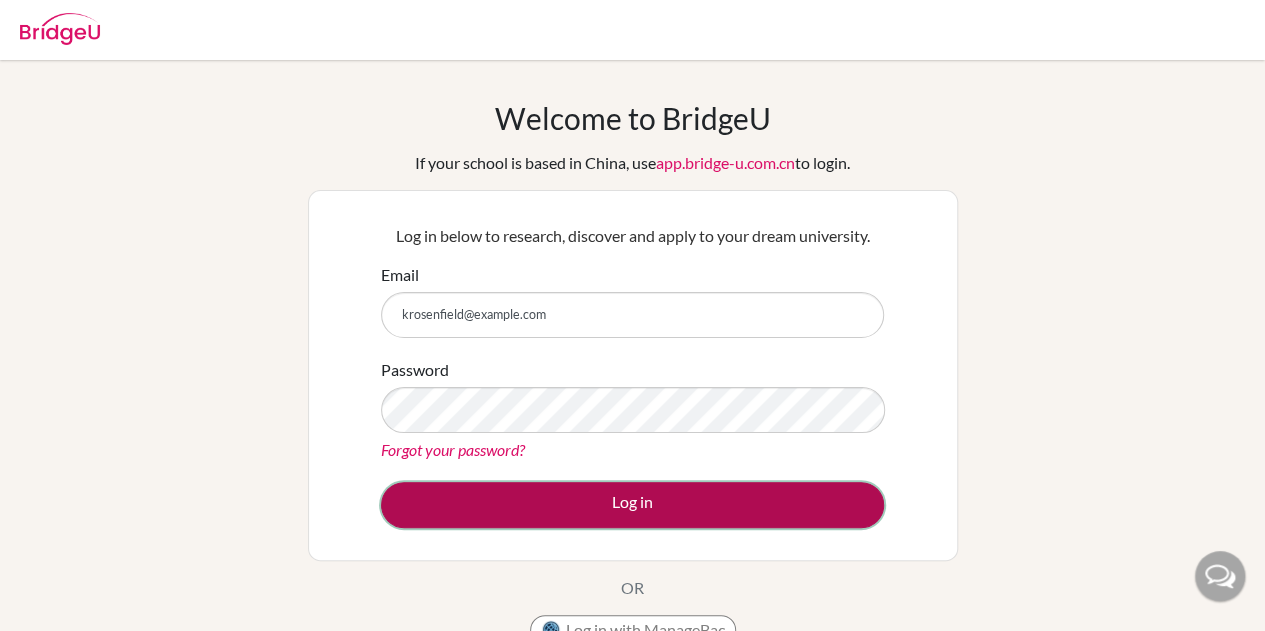 click on "Log in" at bounding box center [632, 505] 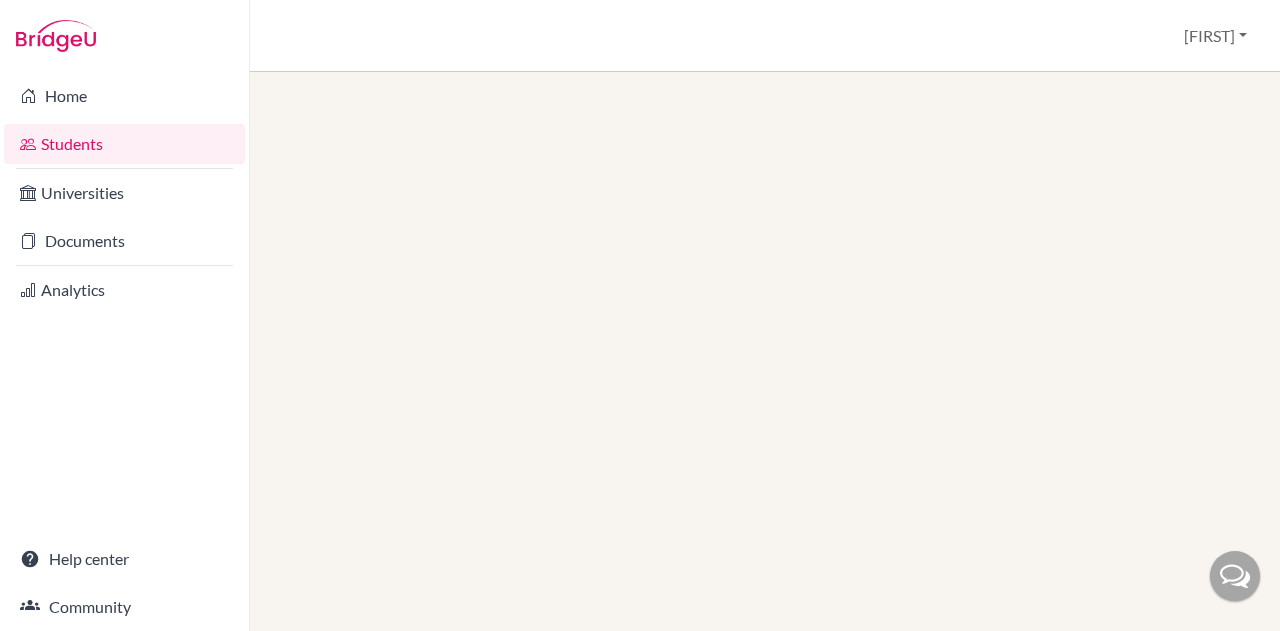 scroll, scrollTop: 0, scrollLeft: 0, axis: both 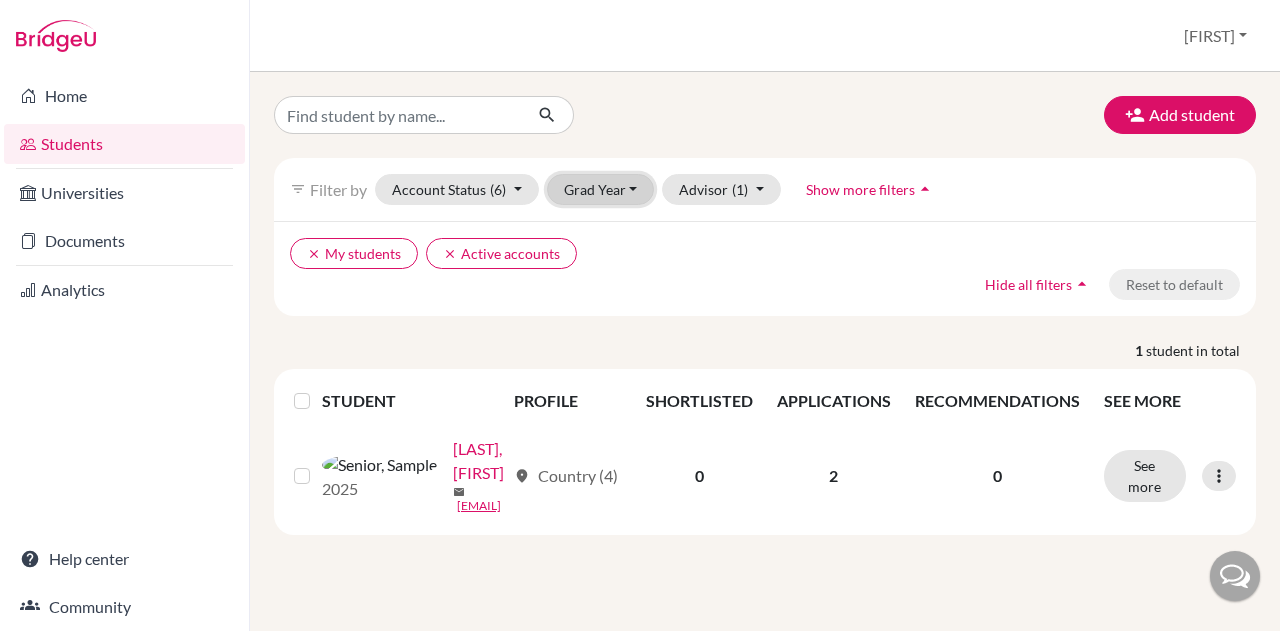 click on "Grad Year" at bounding box center (601, 189) 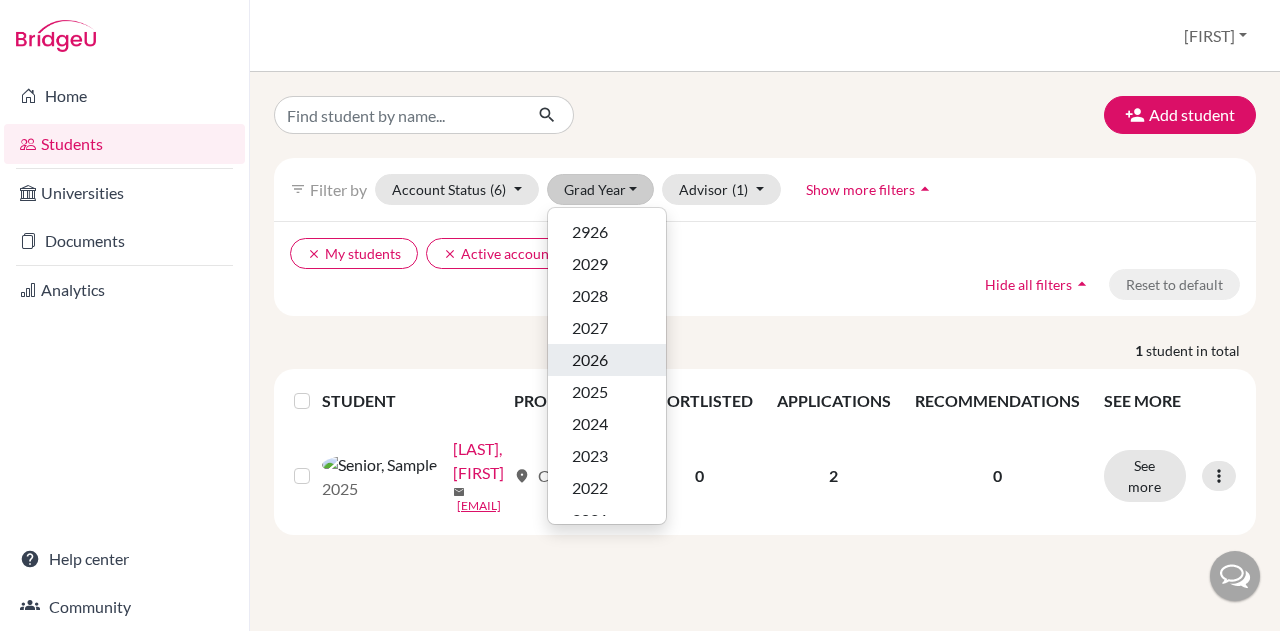 click on "2026" at bounding box center (590, 360) 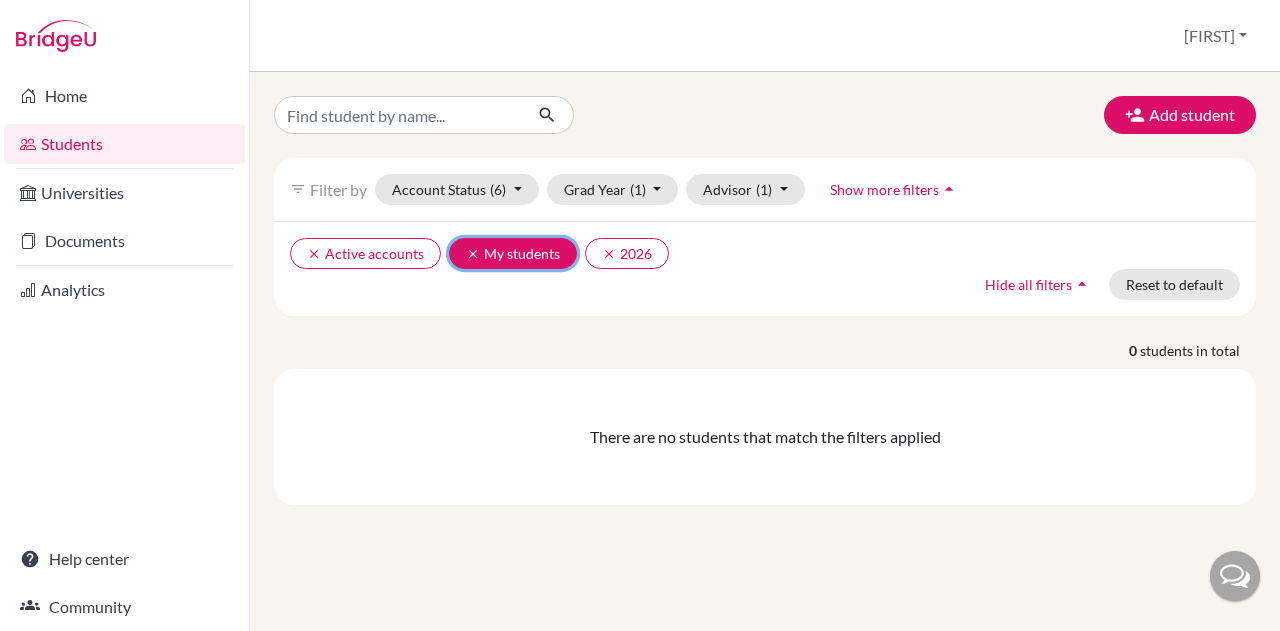 click on "clear" at bounding box center [473, 254] 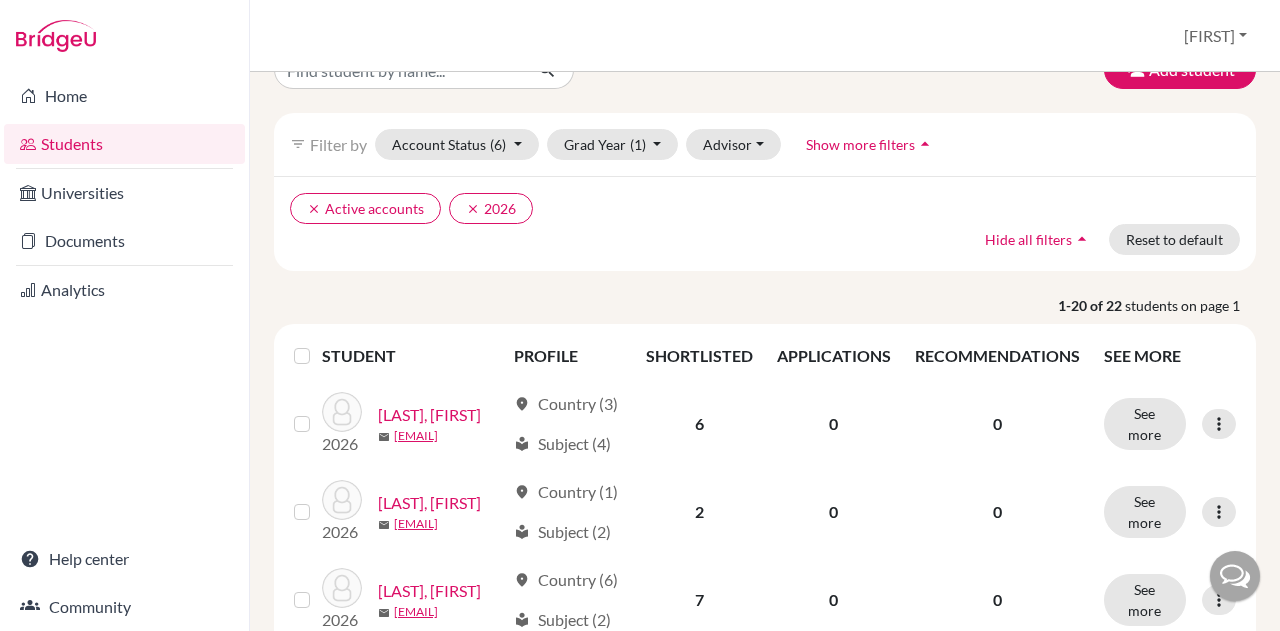scroll, scrollTop: 45, scrollLeft: 0, axis: vertical 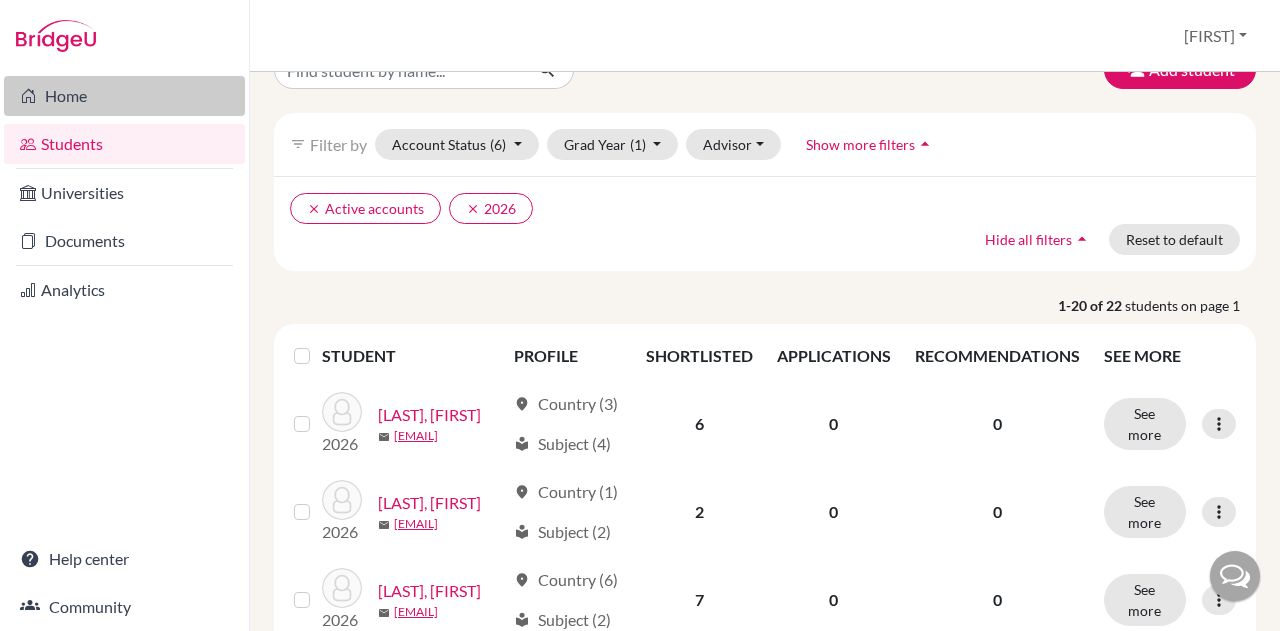 click on "Home" at bounding box center (124, 96) 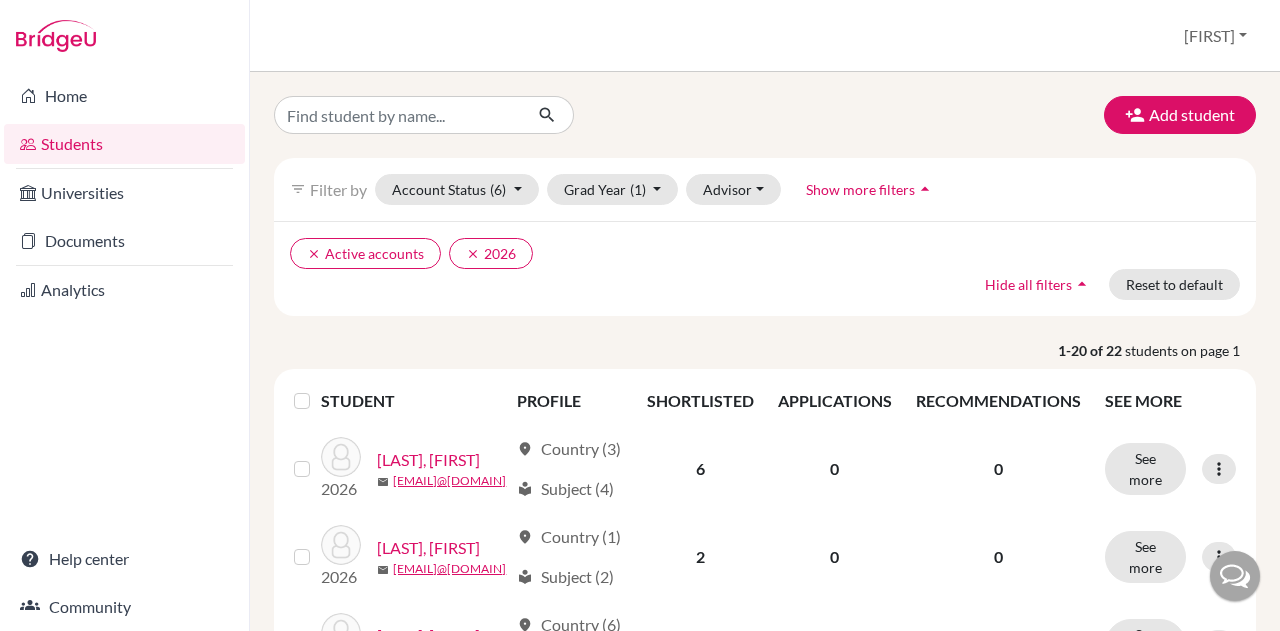scroll, scrollTop: 0, scrollLeft: 0, axis: both 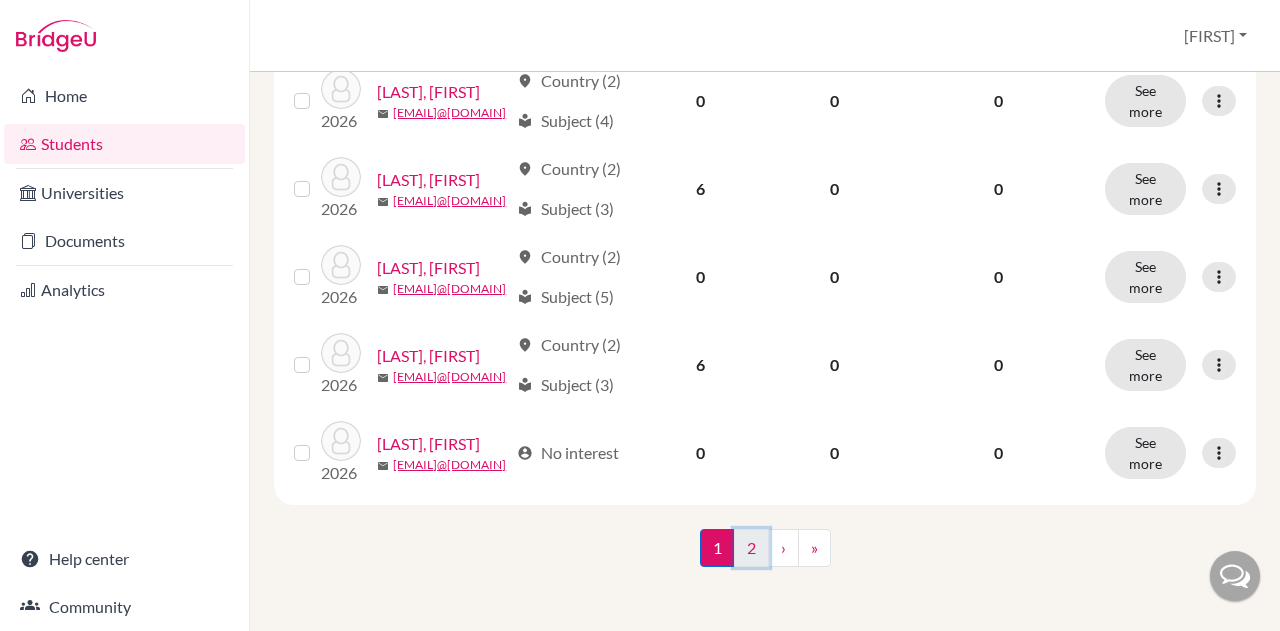 click on "2" at bounding box center (751, 548) 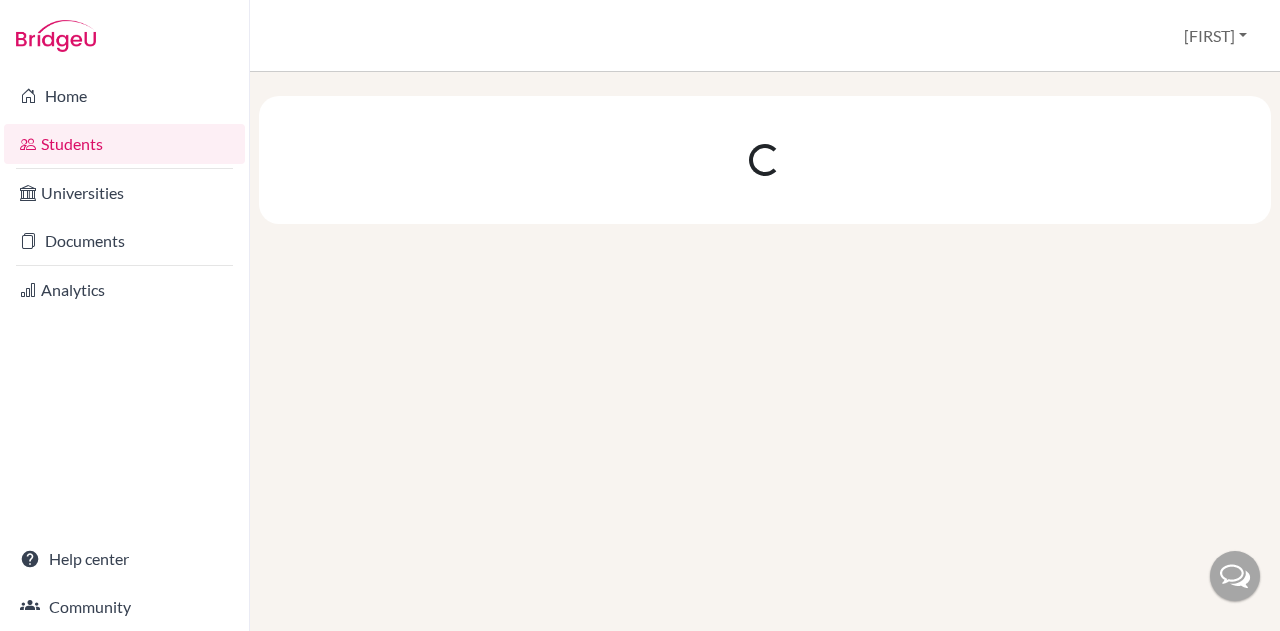 scroll, scrollTop: 0, scrollLeft: 0, axis: both 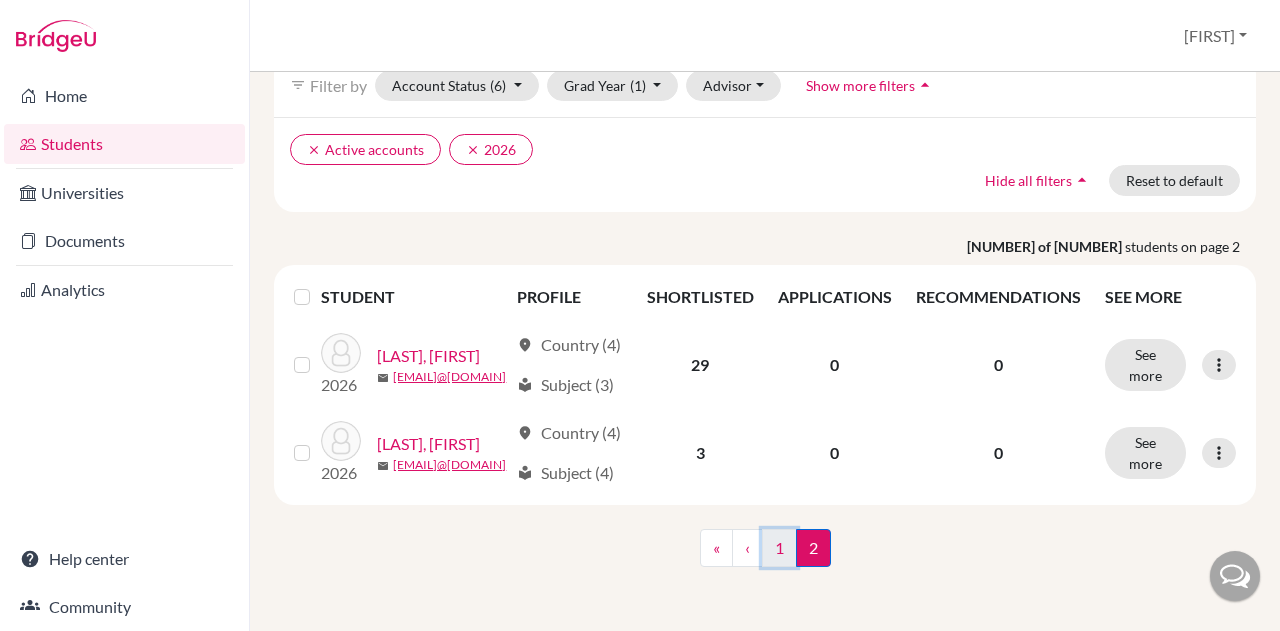 click on "1" at bounding box center [779, 548] 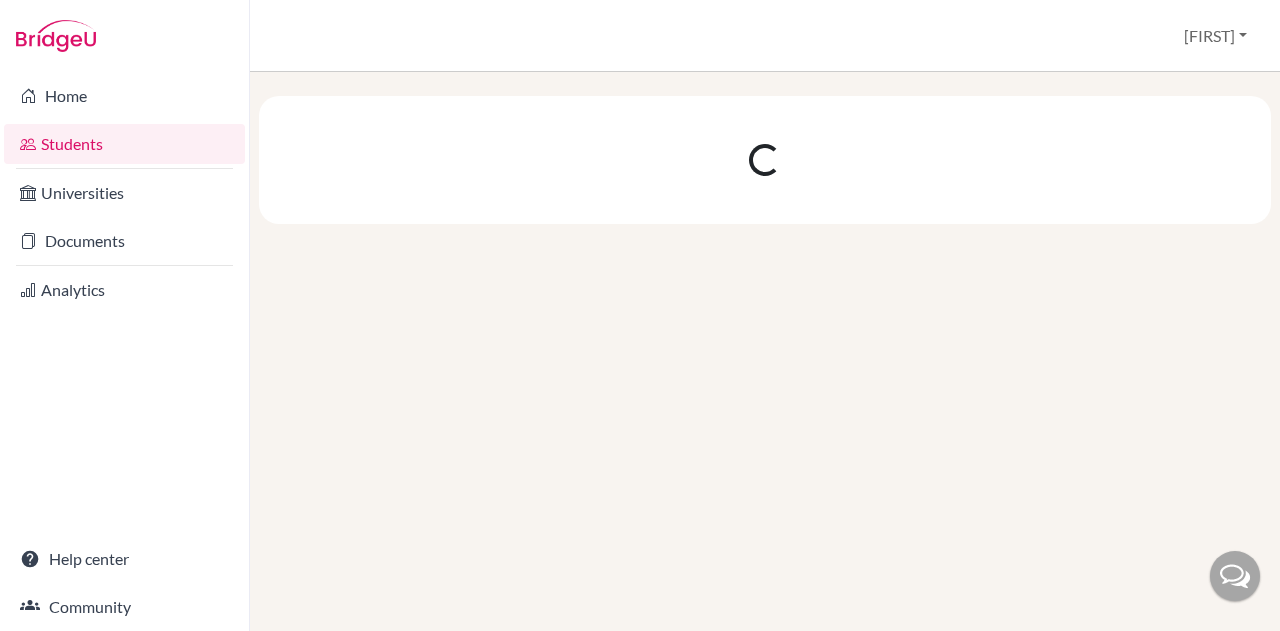 scroll, scrollTop: 0, scrollLeft: 0, axis: both 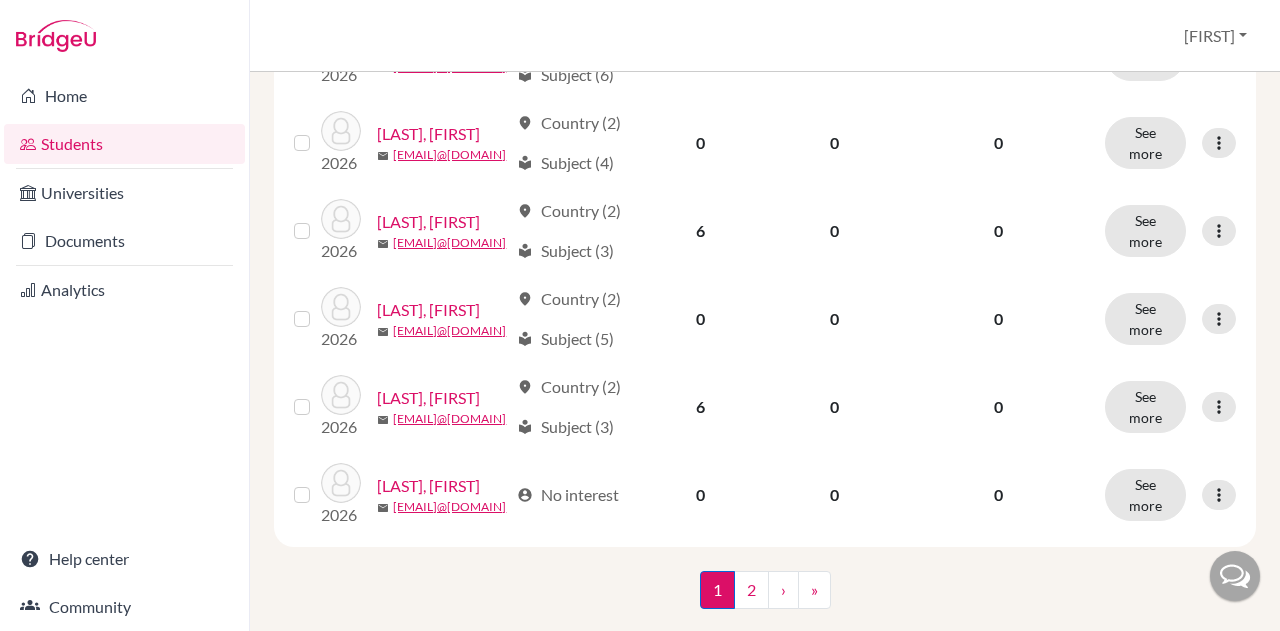 click on "See more" at bounding box center [1145, -123] 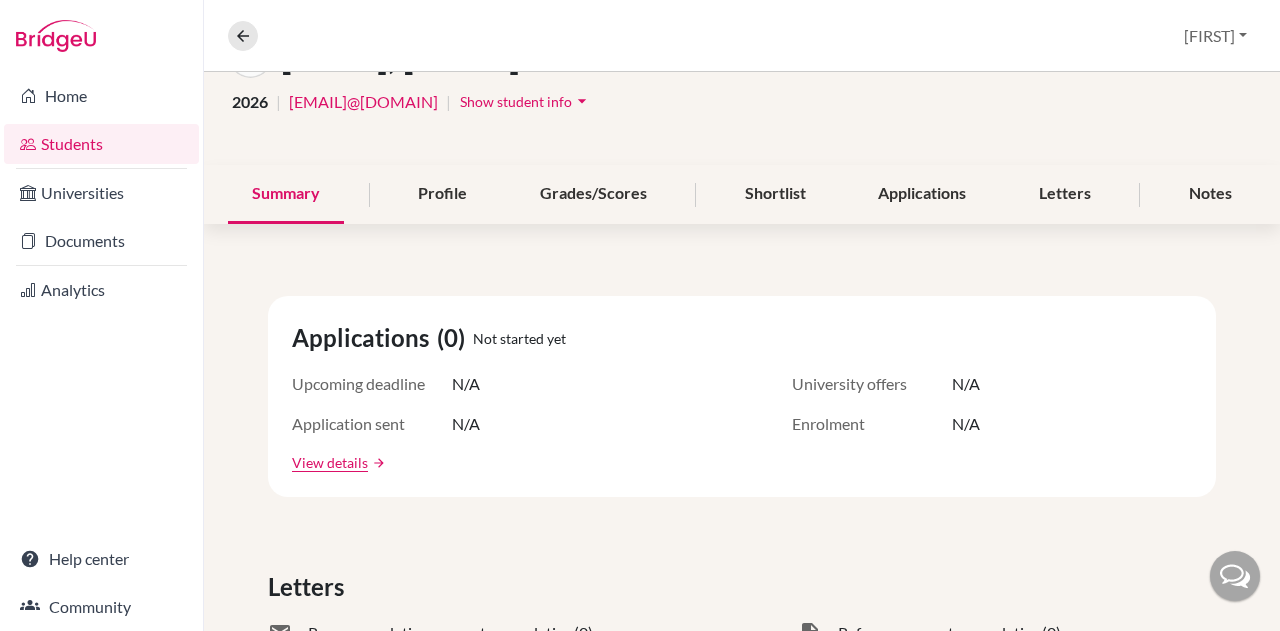 scroll, scrollTop: 161, scrollLeft: 0, axis: vertical 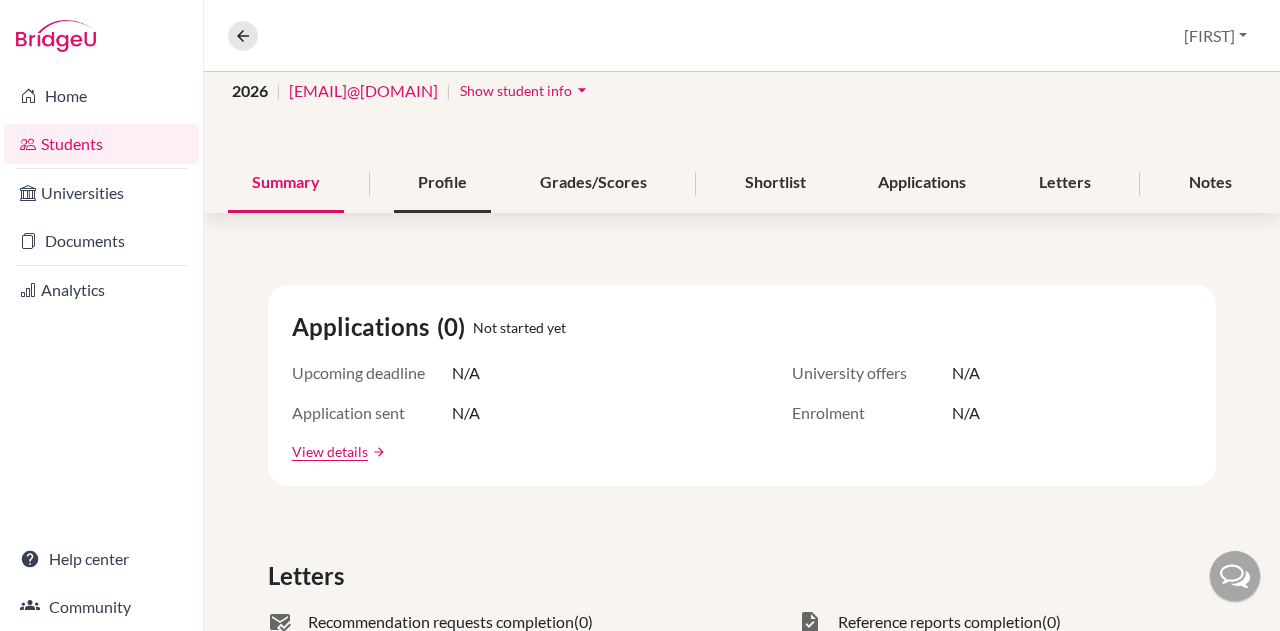 click on "Profile" at bounding box center (442, 183) 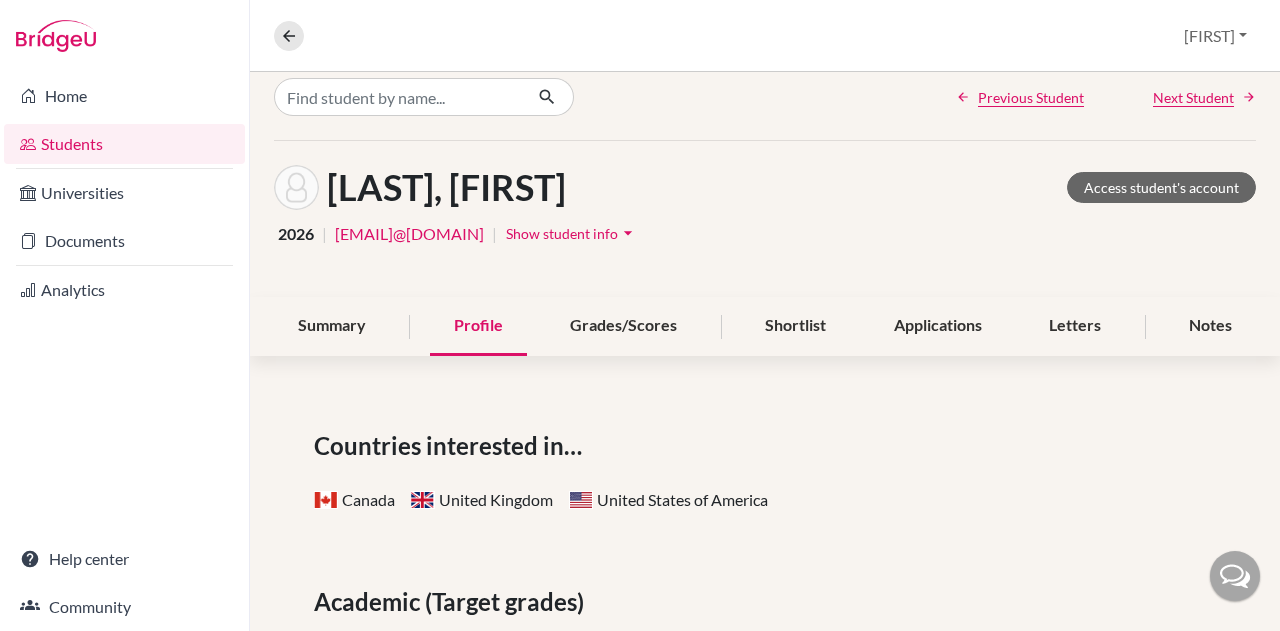 scroll, scrollTop: 0, scrollLeft: 0, axis: both 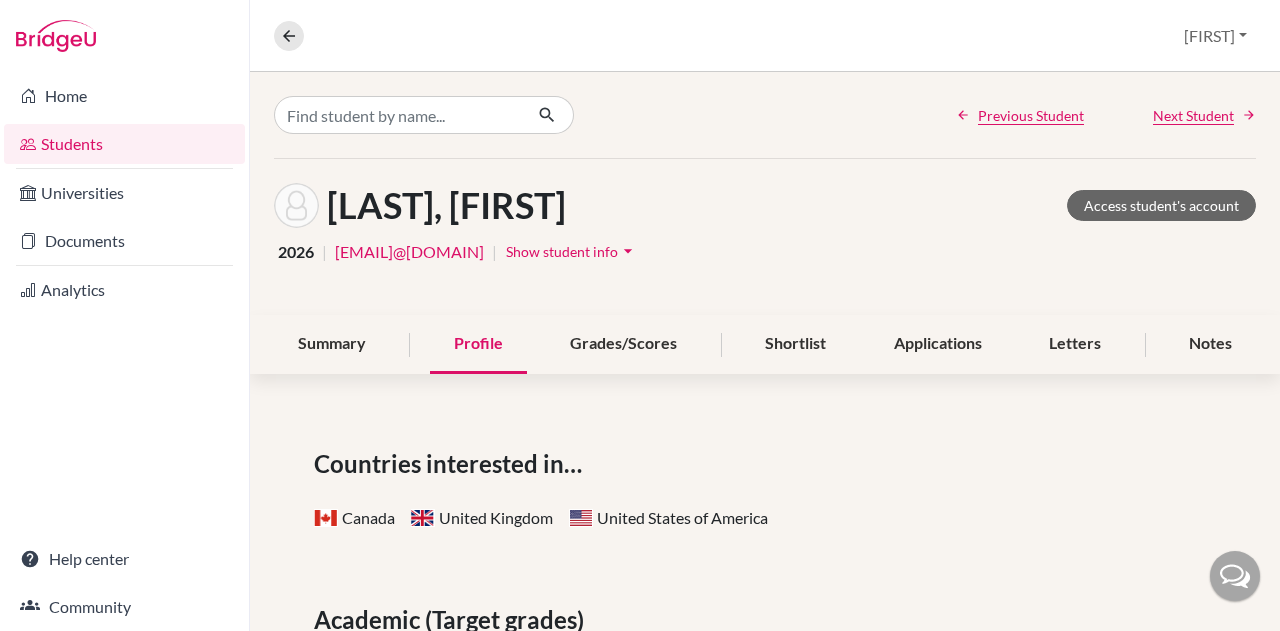 click on "arrow_drop_down" at bounding box center (628, 251) 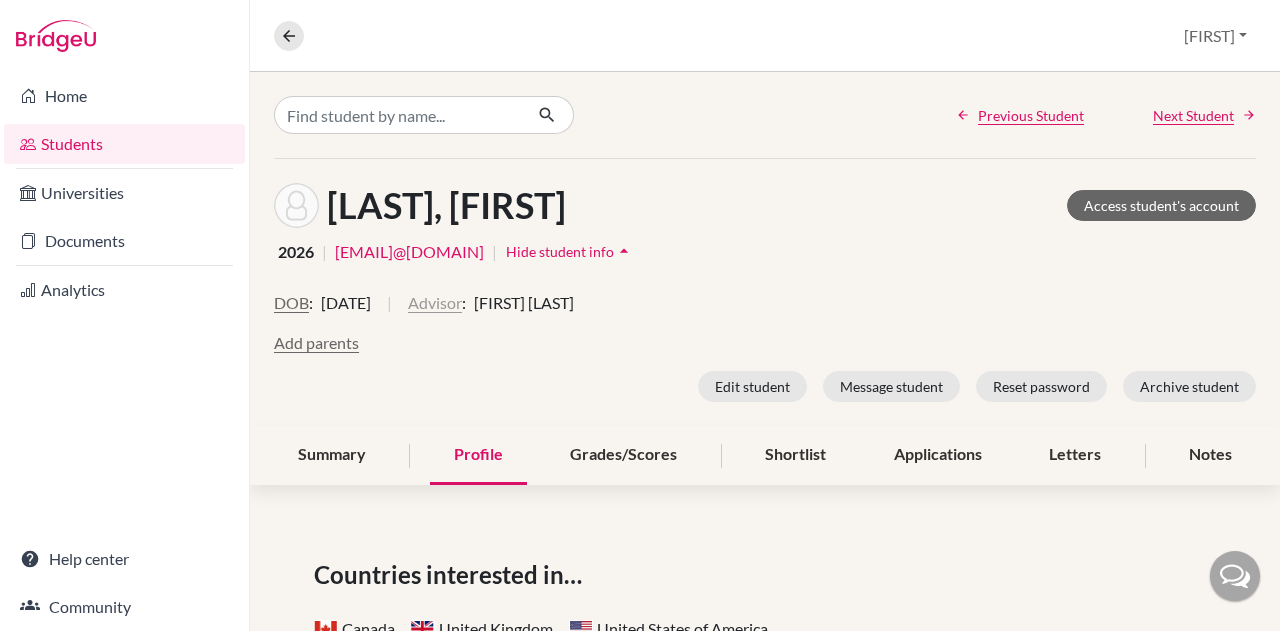 click on "Advisor" at bounding box center [435, 303] 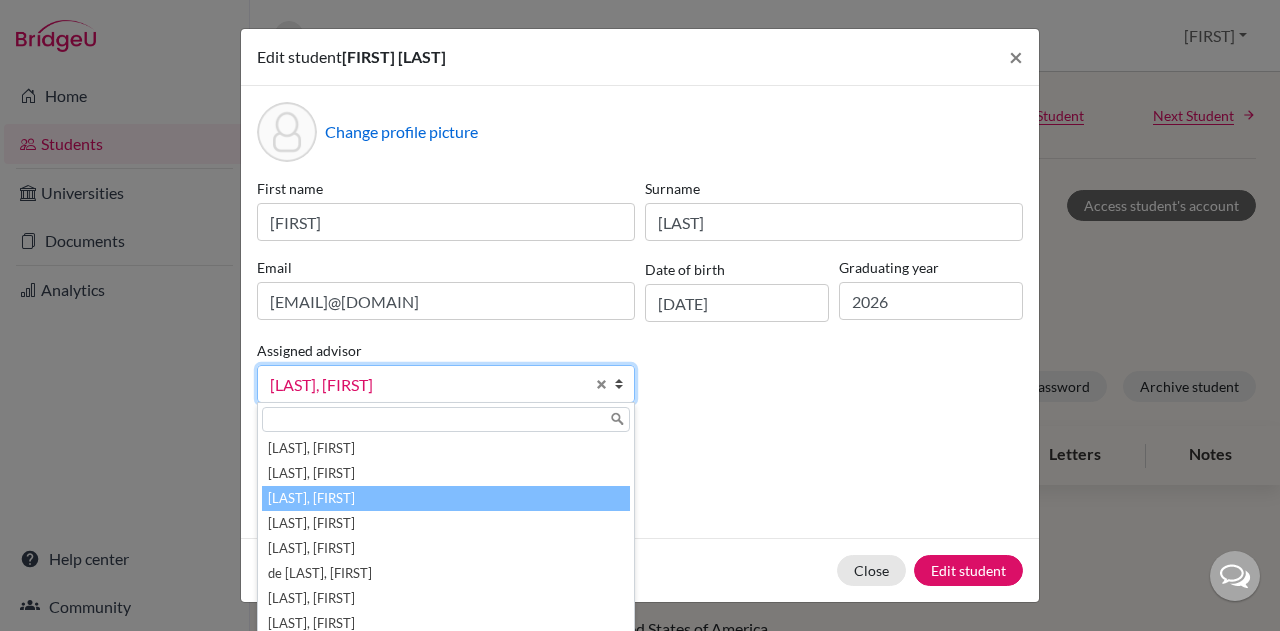 click on "[LAST], [FIRST]" at bounding box center [427, 385] 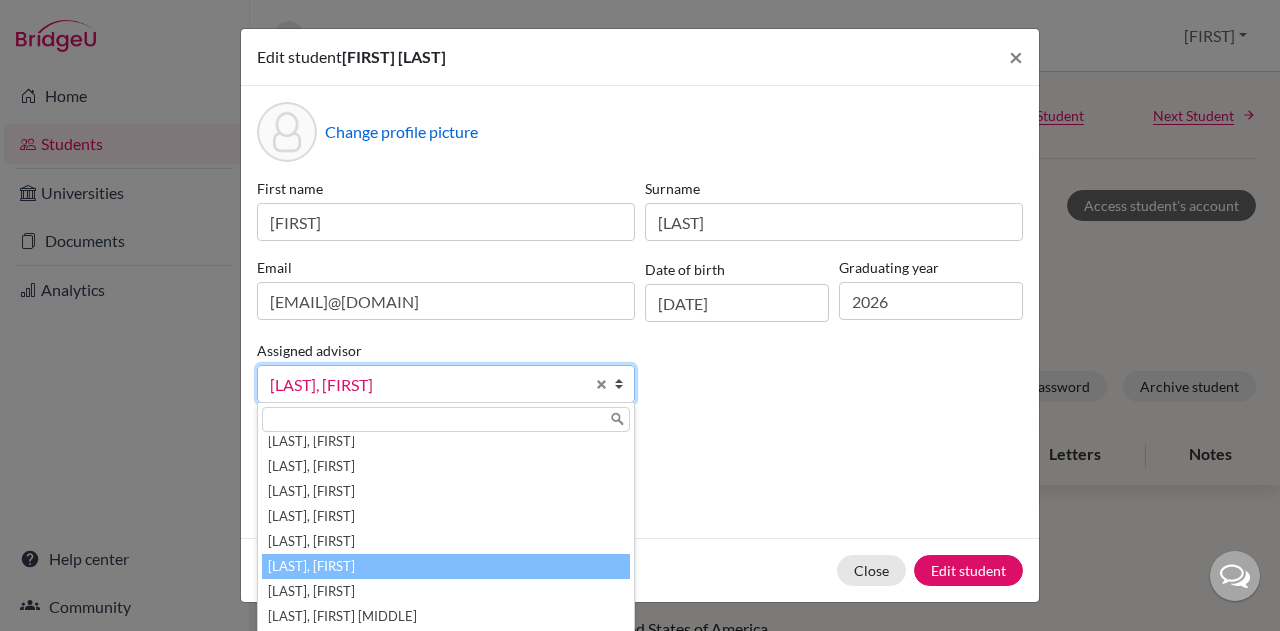 scroll, scrollTop: 158, scrollLeft: 0, axis: vertical 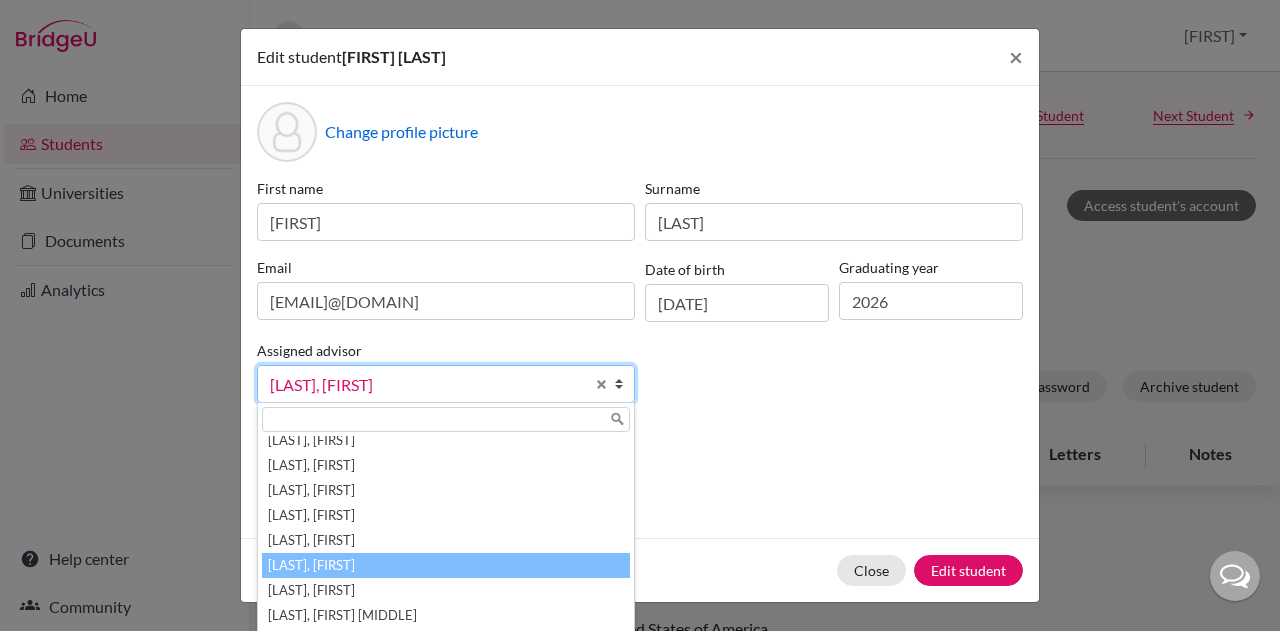 click on "[LAST], [FIRST]" at bounding box center (446, 565) 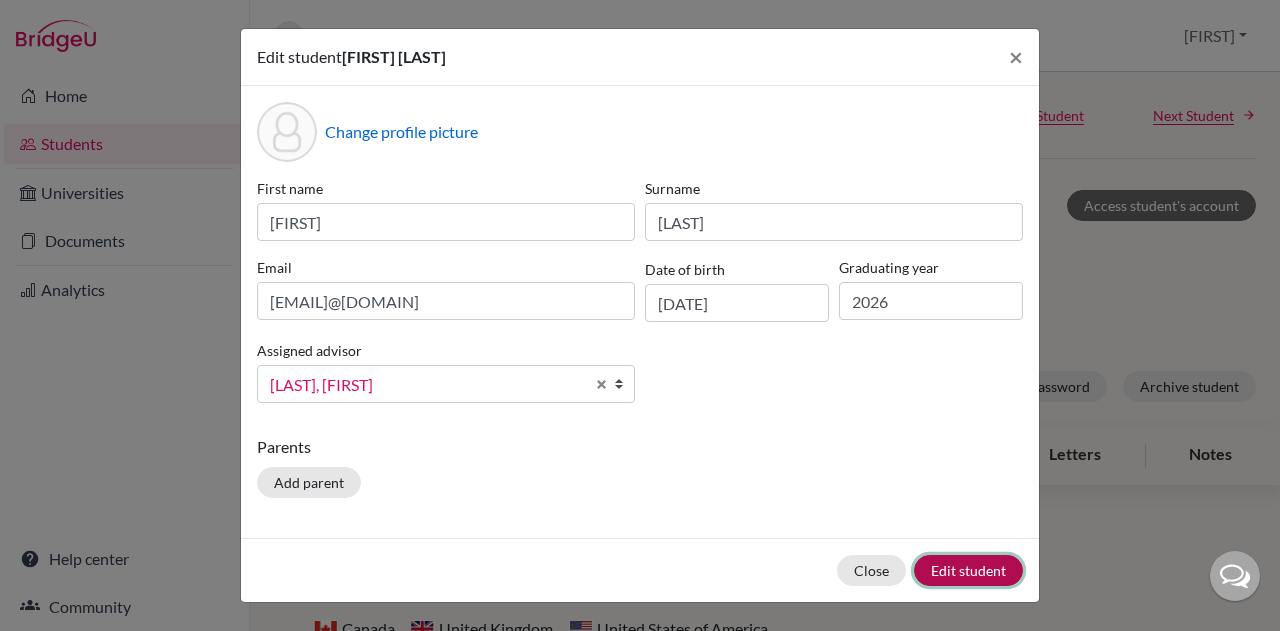 click on "Edit student" at bounding box center [968, 570] 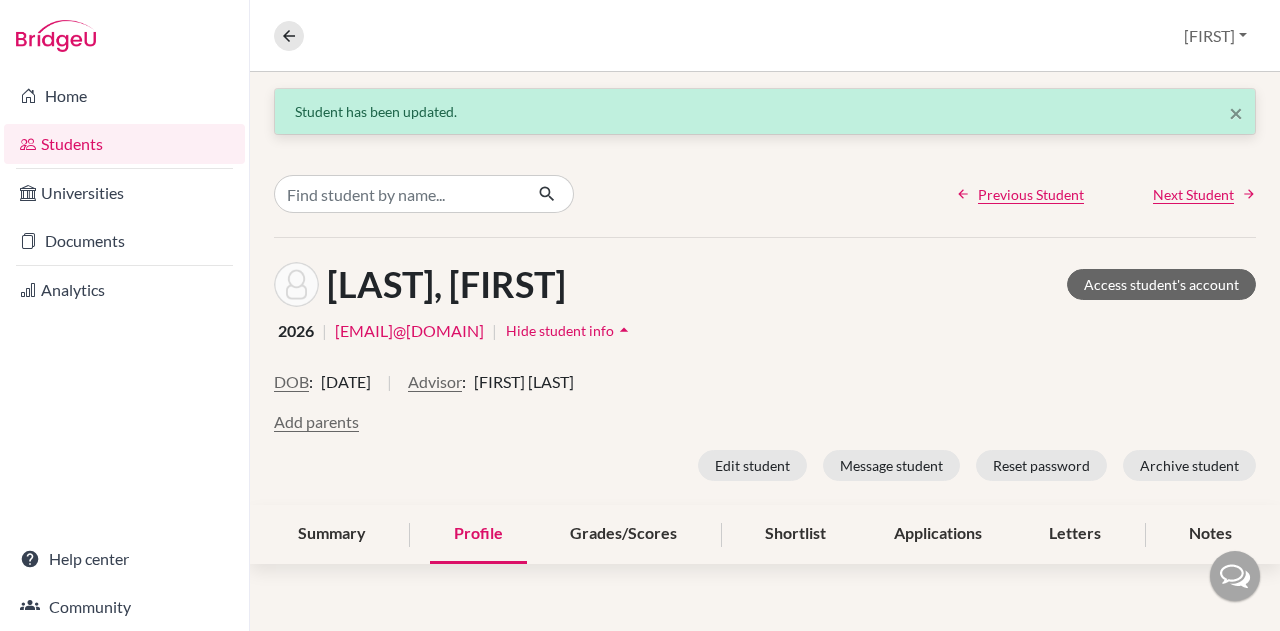 scroll, scrollTop: 1, scrollLeft: 0, axis: vertical 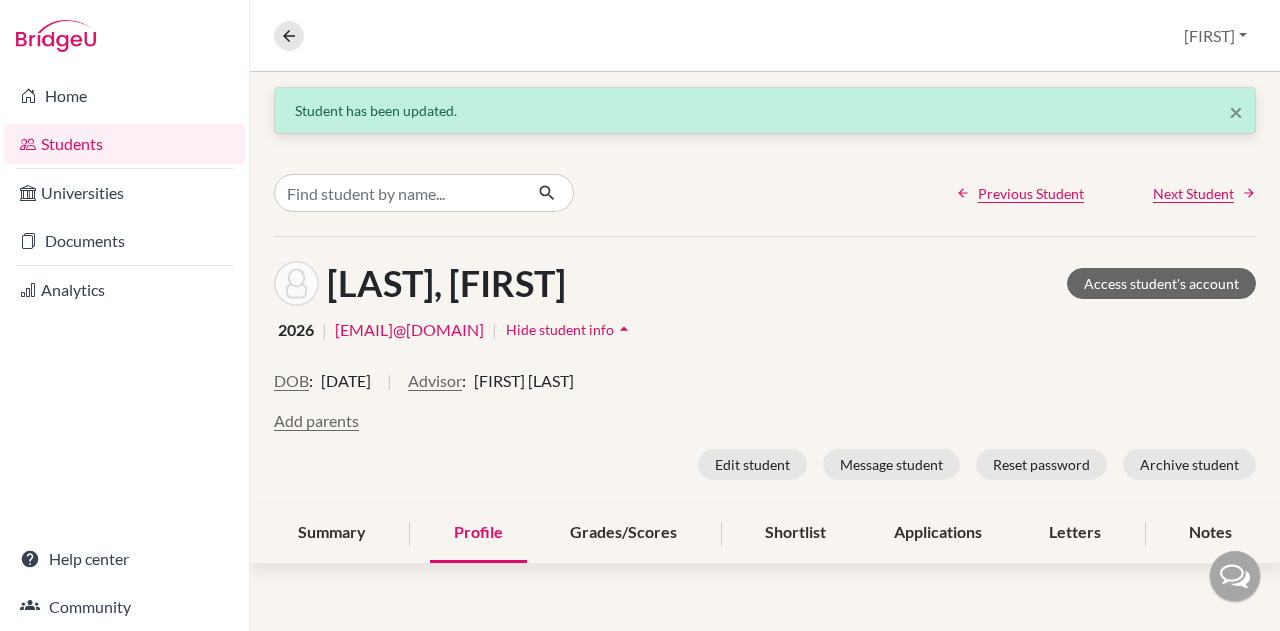 click on "Students" at bounding box center [124, 144] 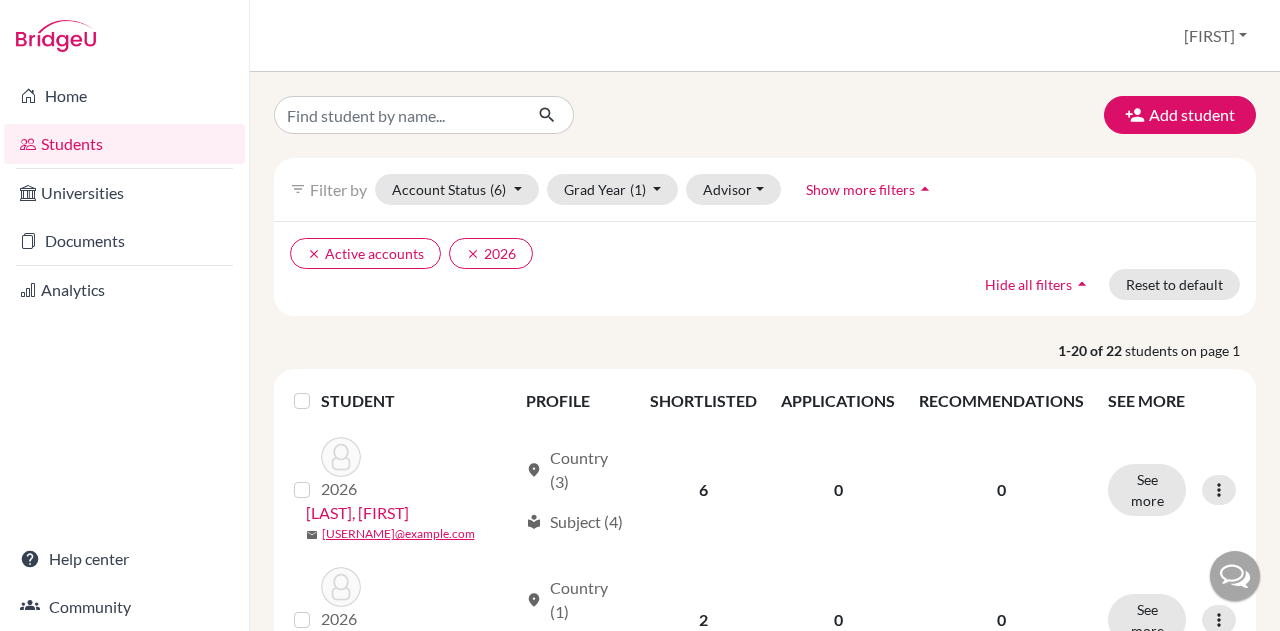 scroll, scrollTop: 0, scrollLeft: 0, axis: both 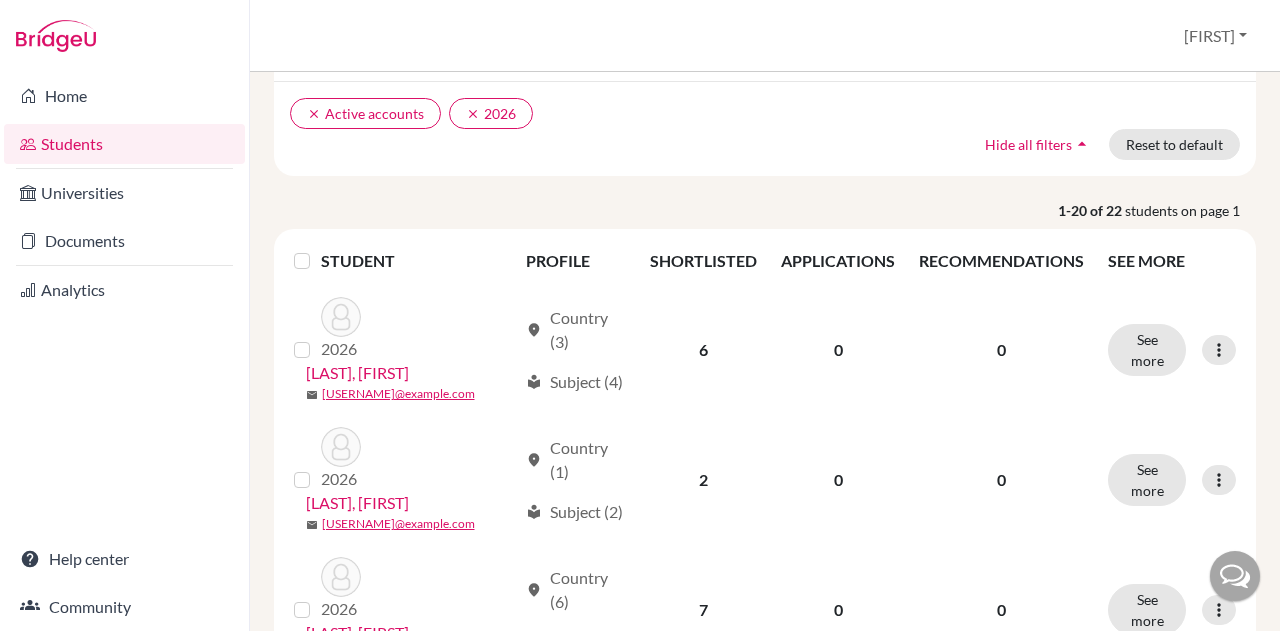 click at bounding box center (318, 249) 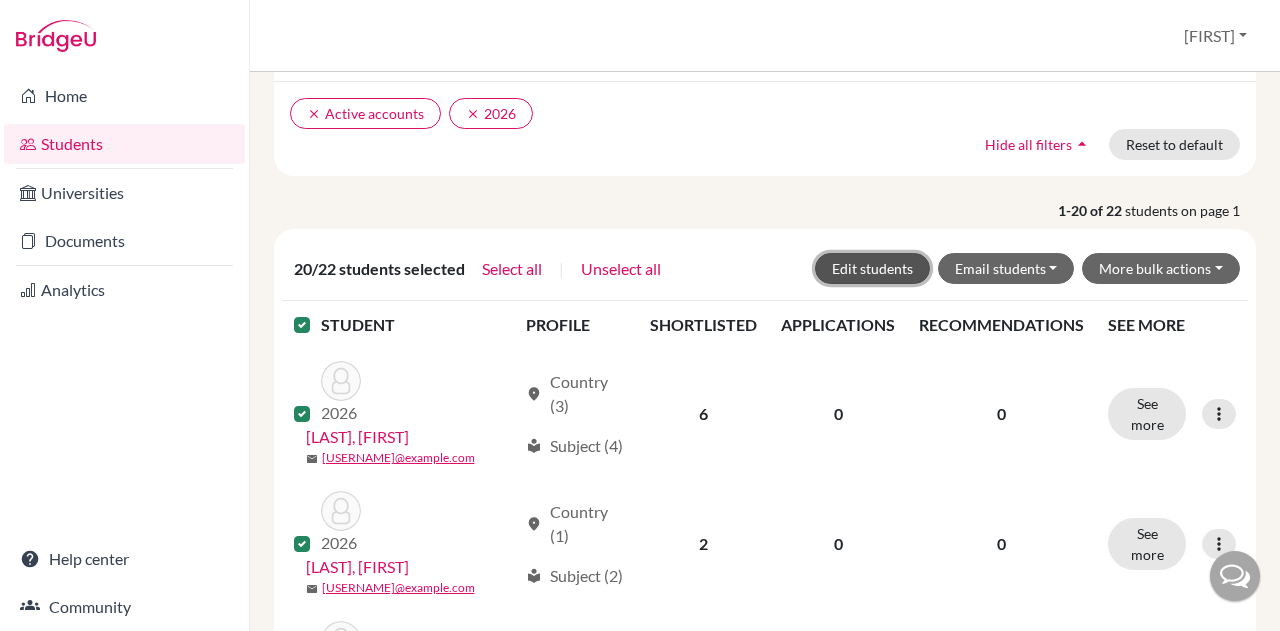 click on "Edit students" 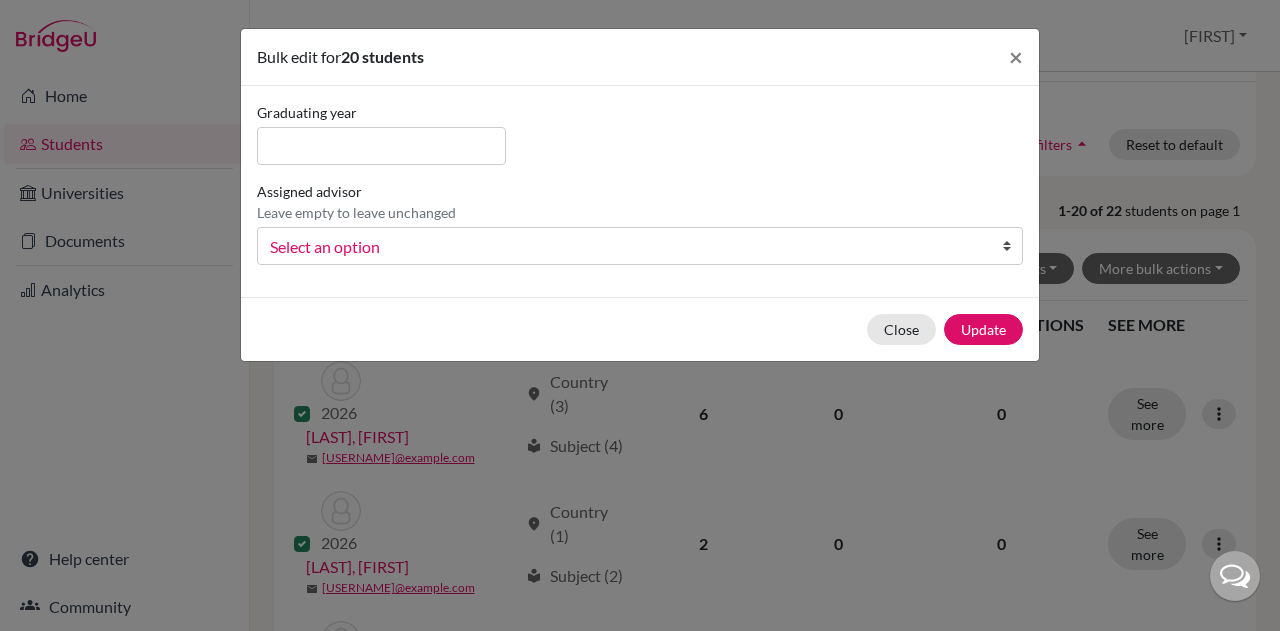 click on "Select an option" at bounding box center [627, 247] 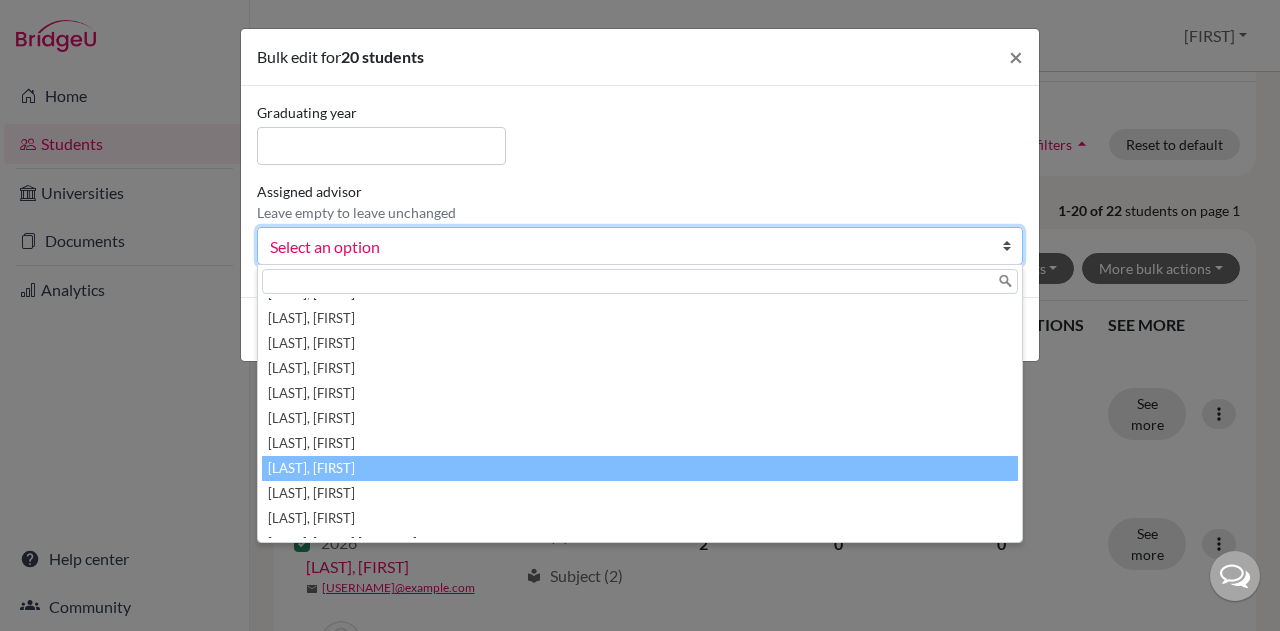 scroll, scrollTop: 92, scrollLeft: 0, axis: vertical 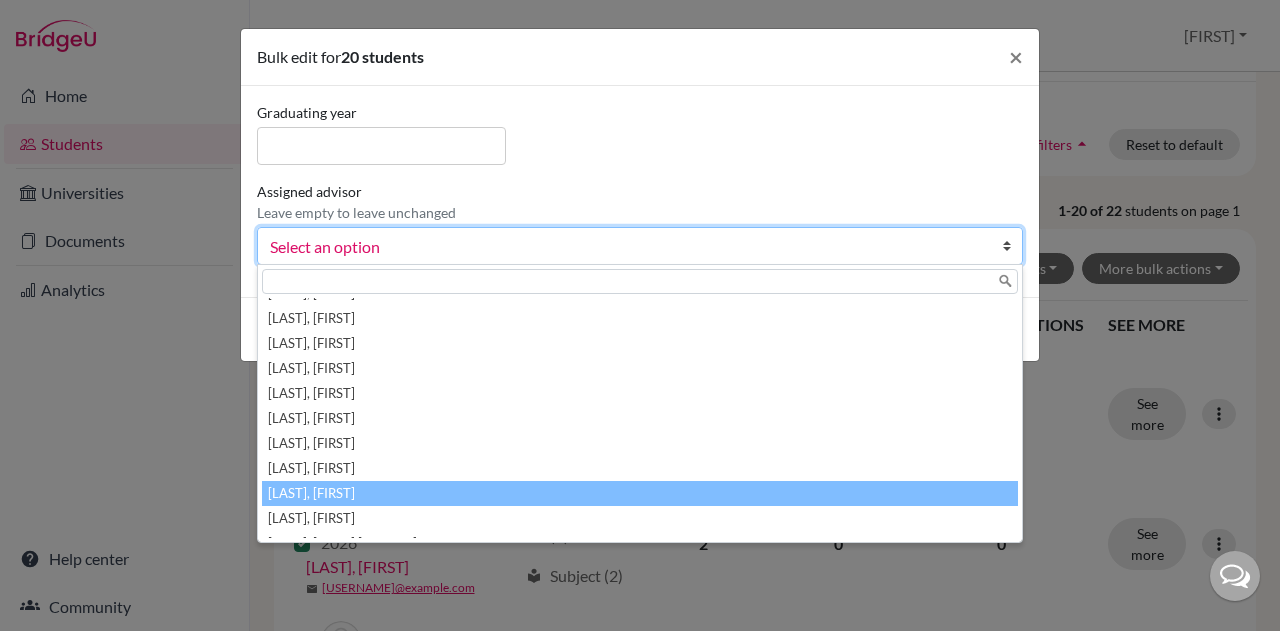 click on "[LAST], [FIRST]" at bounding box center (640, 493) 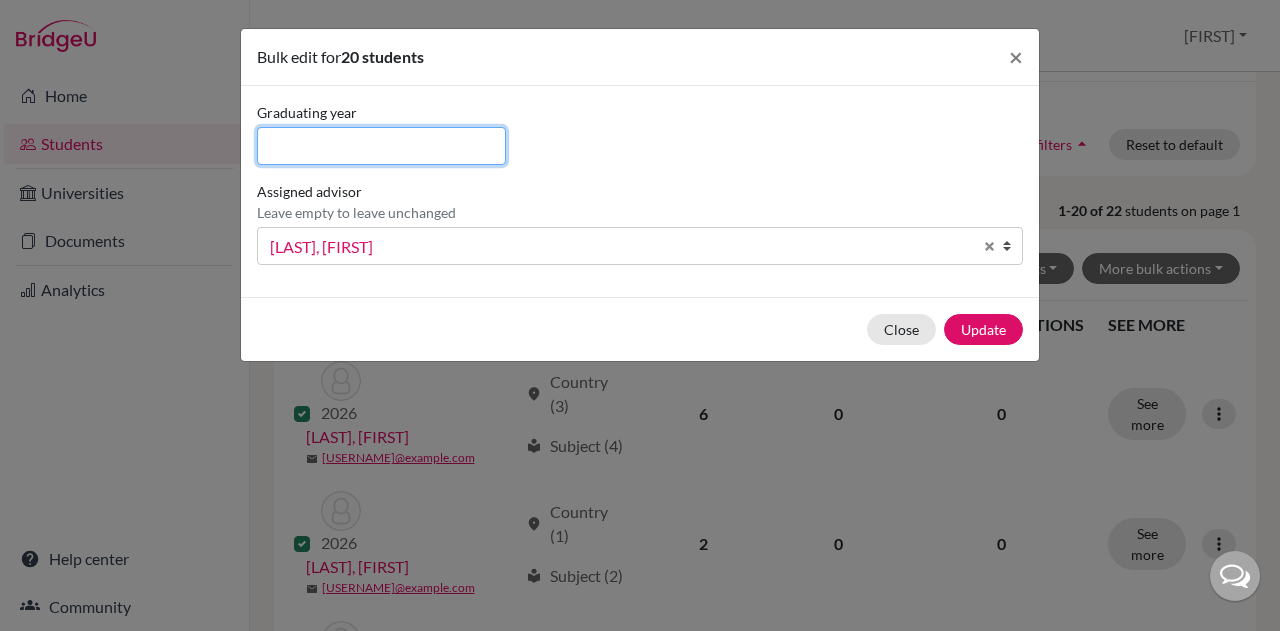 click at bounding box center [381, 146] 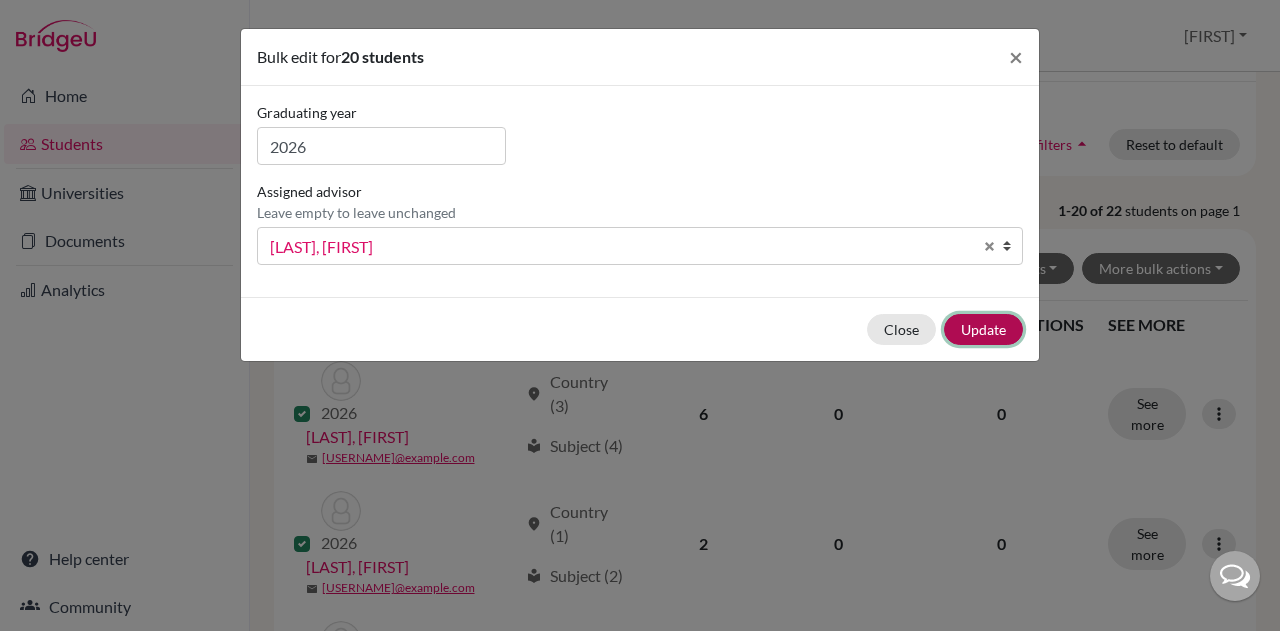 click on "Update" at bounding box center [983, 329] 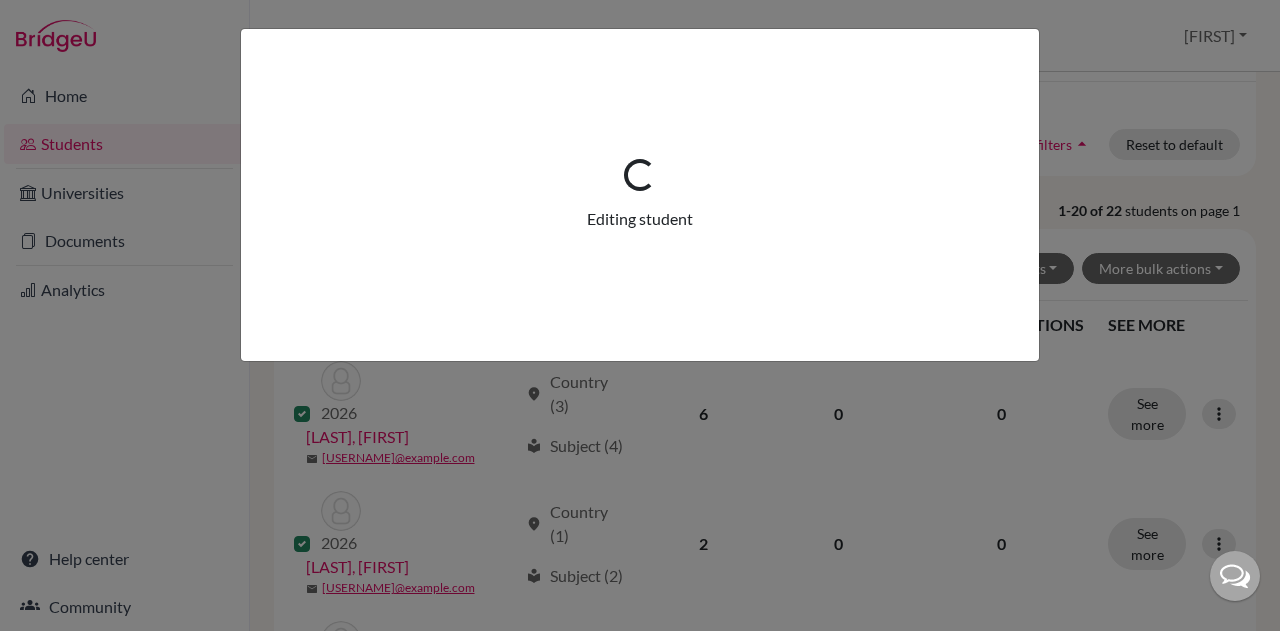 scroll, scrollTop: 0, scrollLeft: 0, axis: both 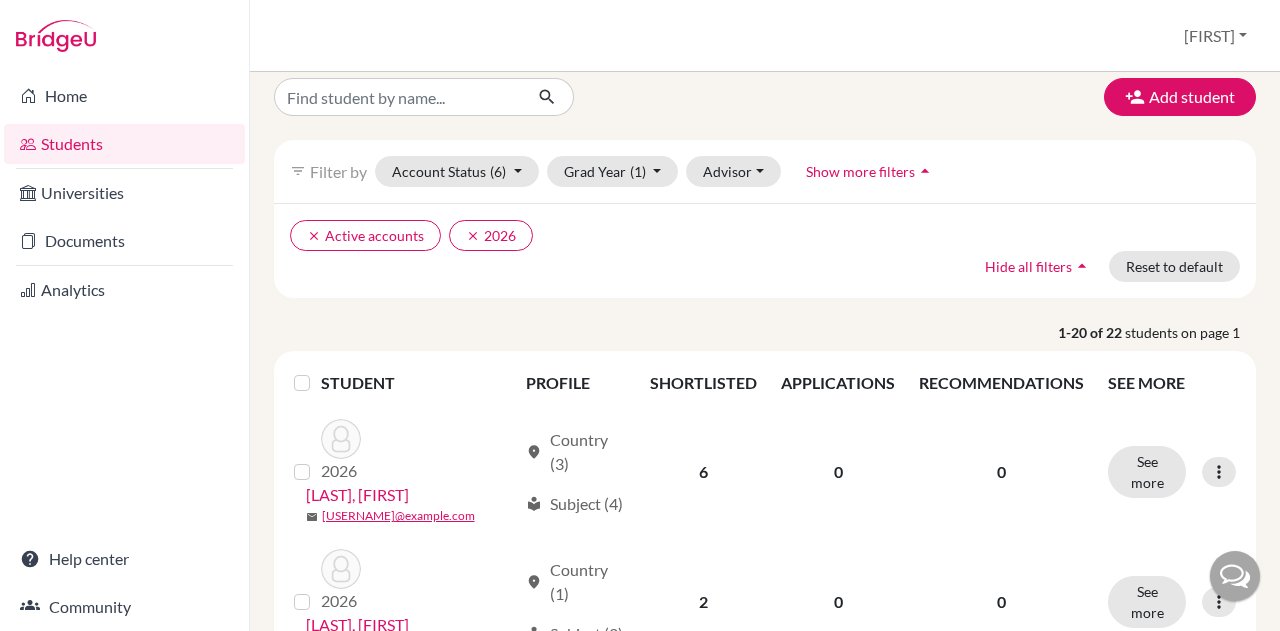 click at bounding box center (318, 371) 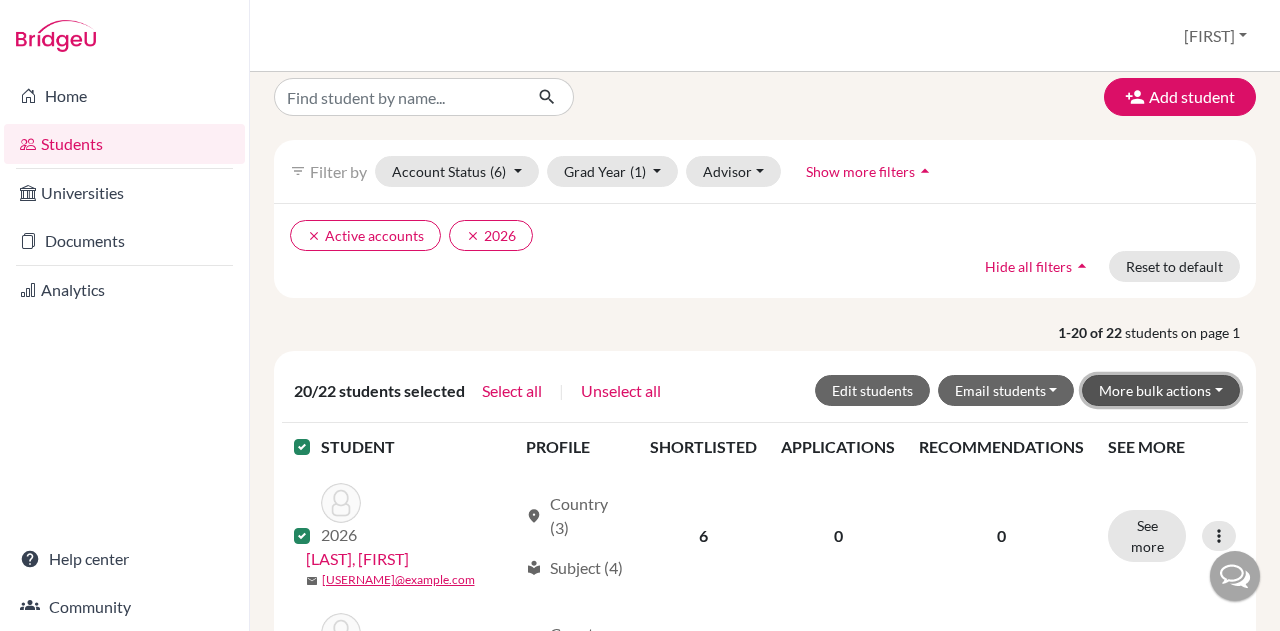 click on "More bulk actions" at bounding box center (1161, 390) 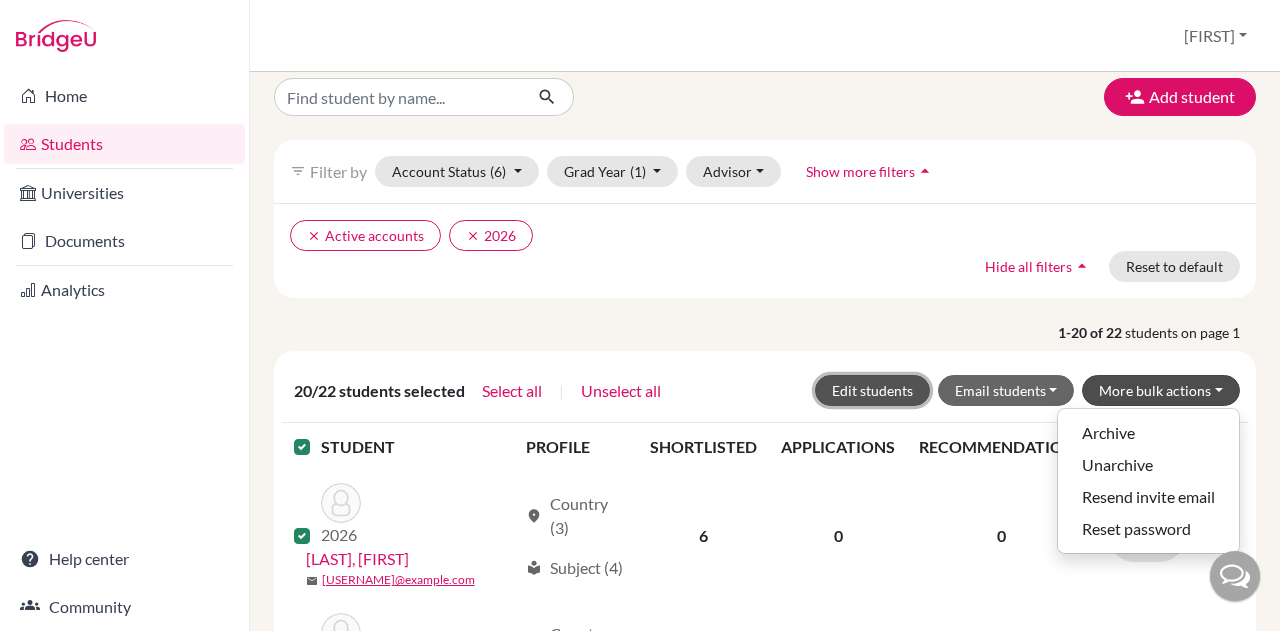 click on "Edit students" 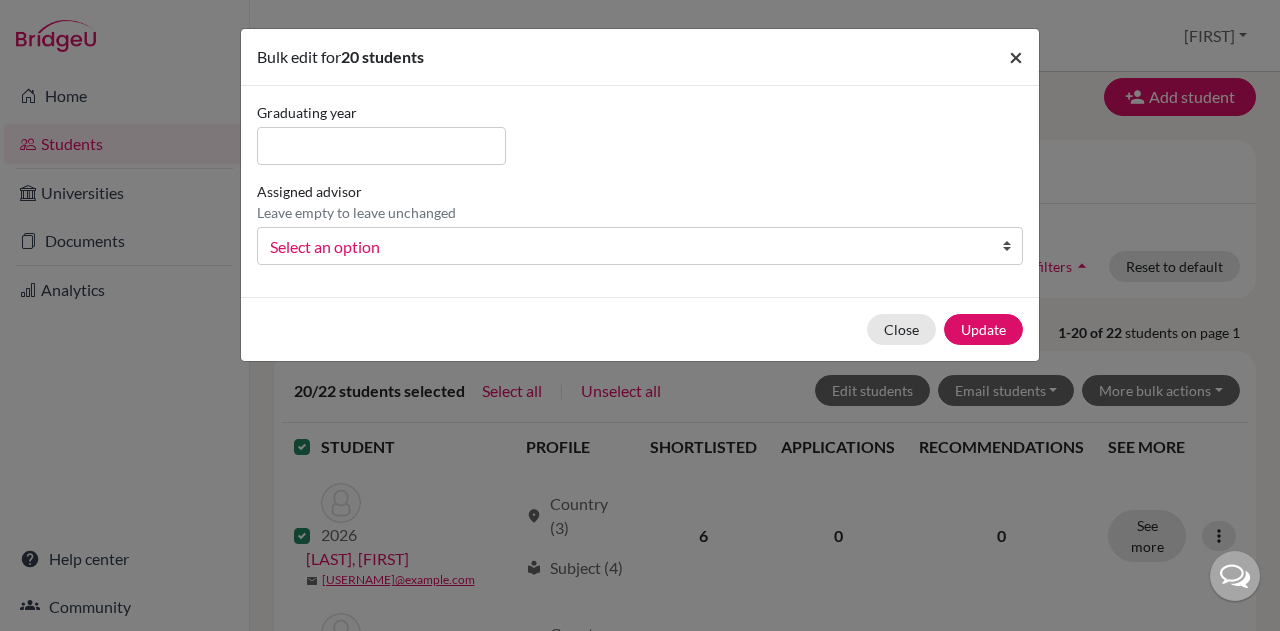 click on "×" at bounding box center [1016, 56] 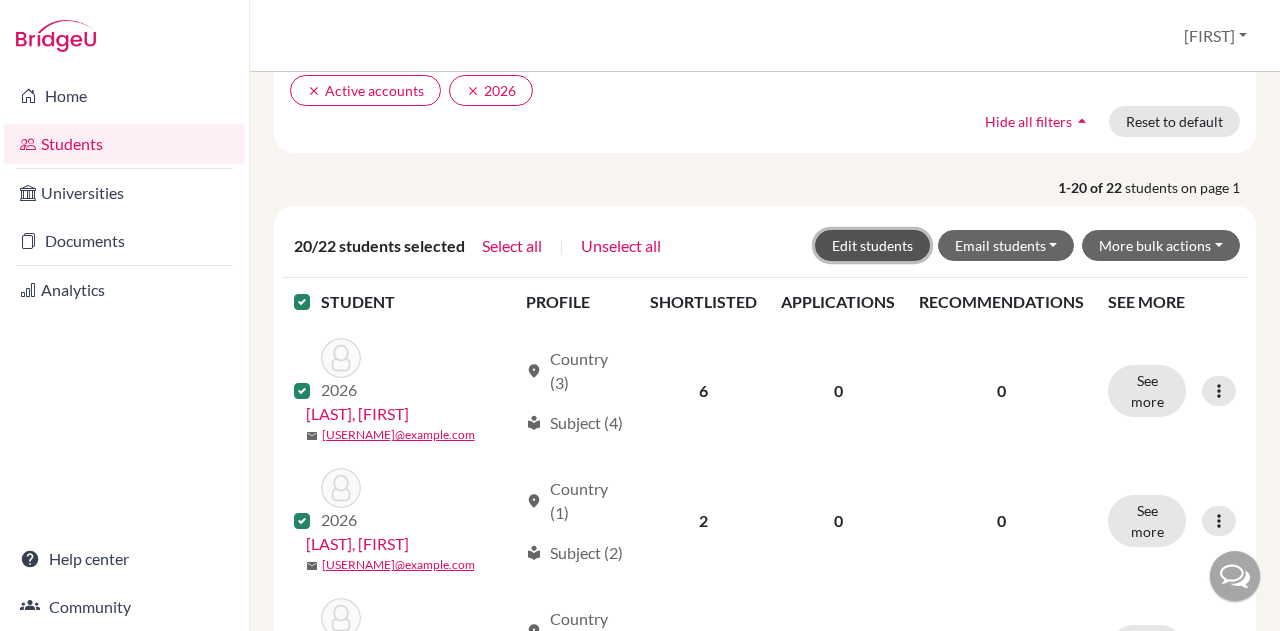 scroll, scrollTop: 236, scrollLeft: 0, axis: vertical 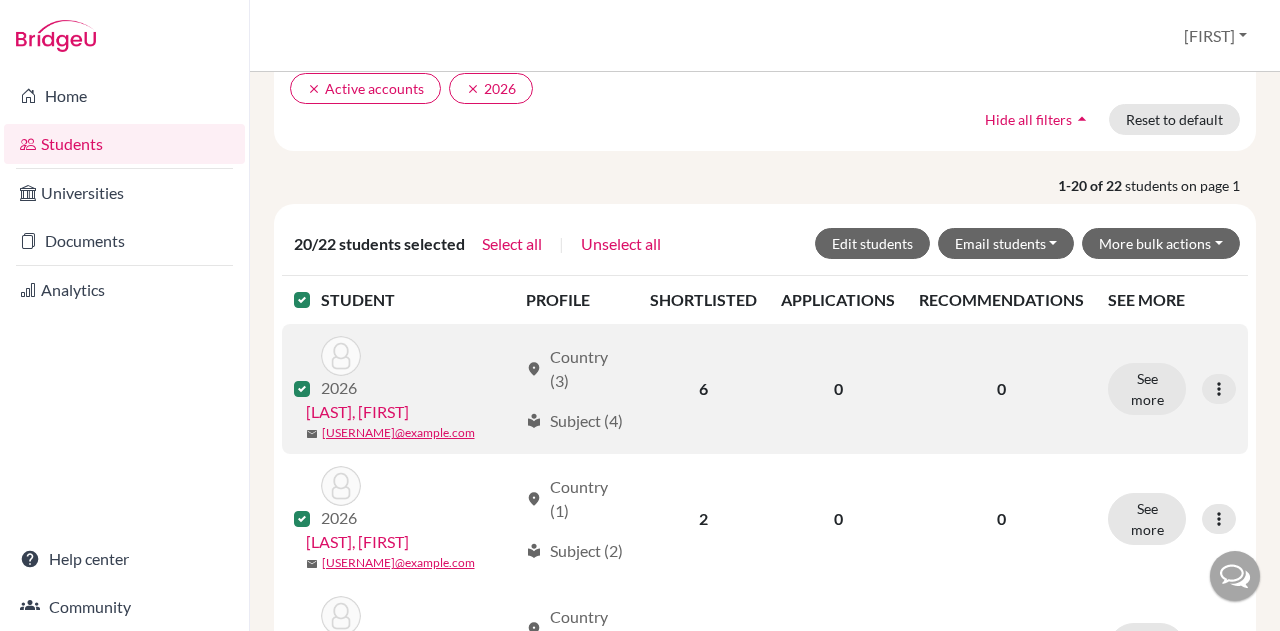 click on "[LAST], [FIRST]" at bounding box center (357, 412) 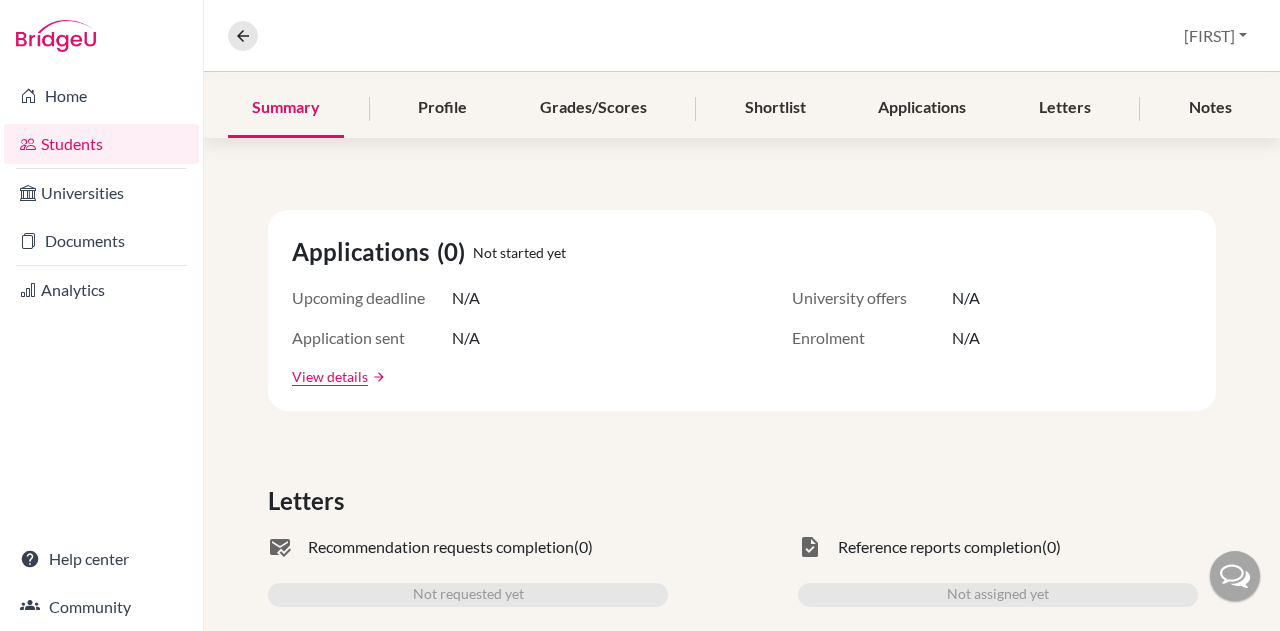 scroll, scrollTop: 0, scrollLeft: 0, axis: both 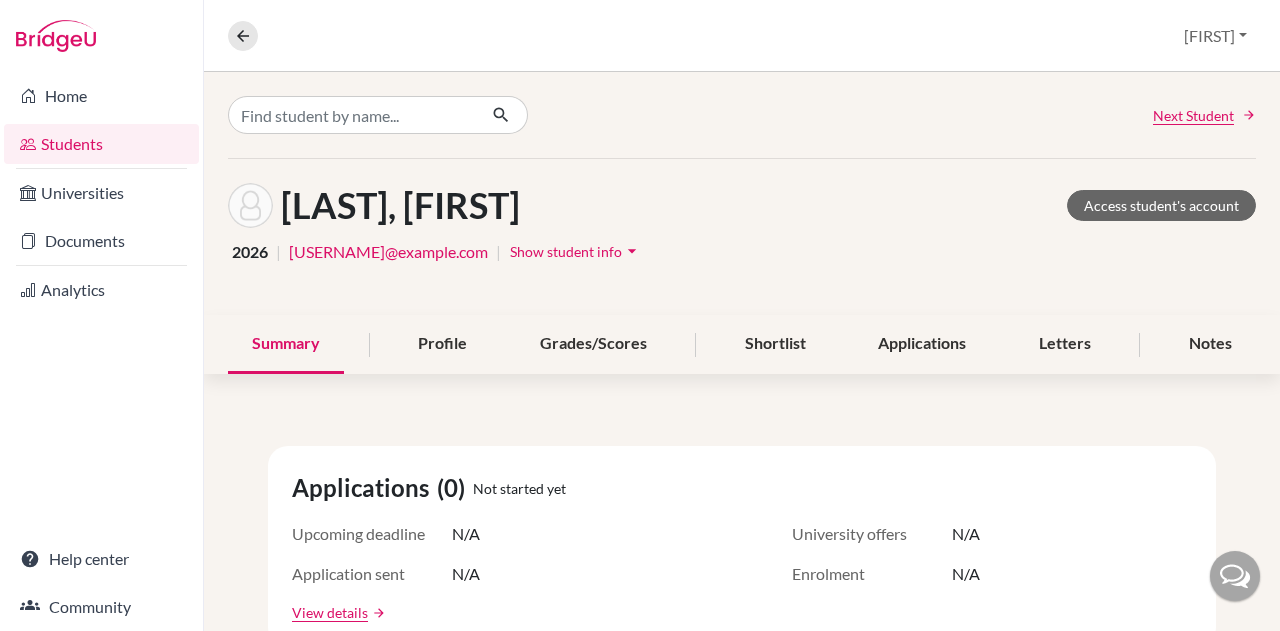 click on "Show student info arrow_drop_down" at bounding box center (576, 251) 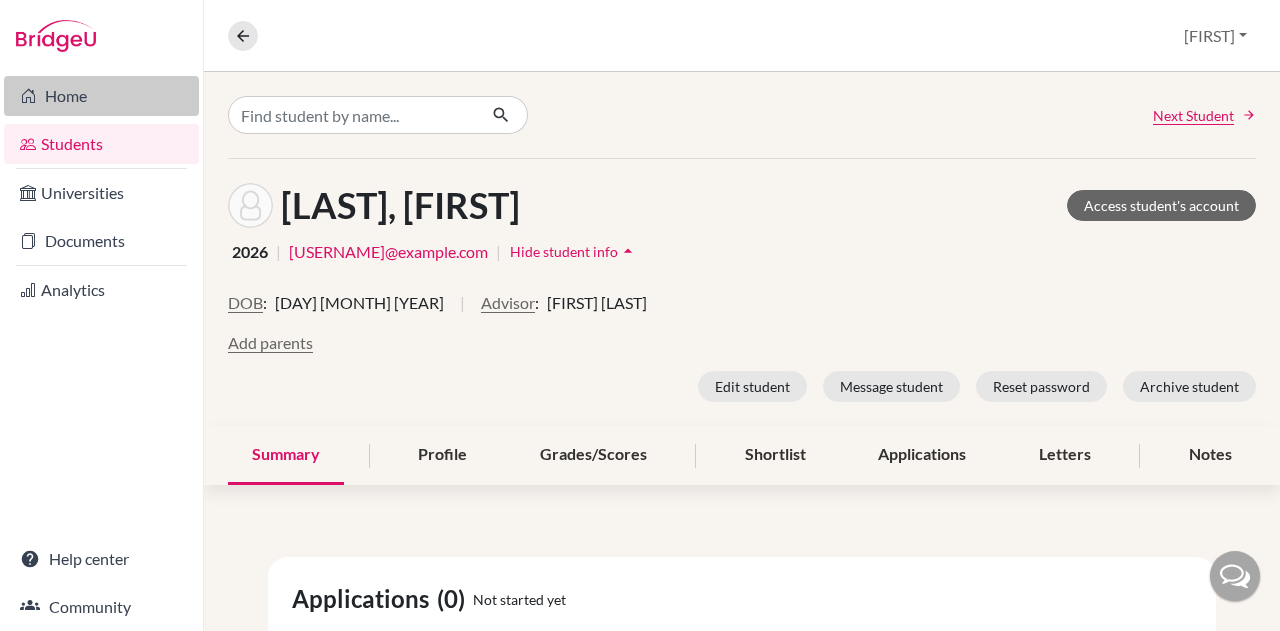 click on "Home" at bounding box center [101, 96] 